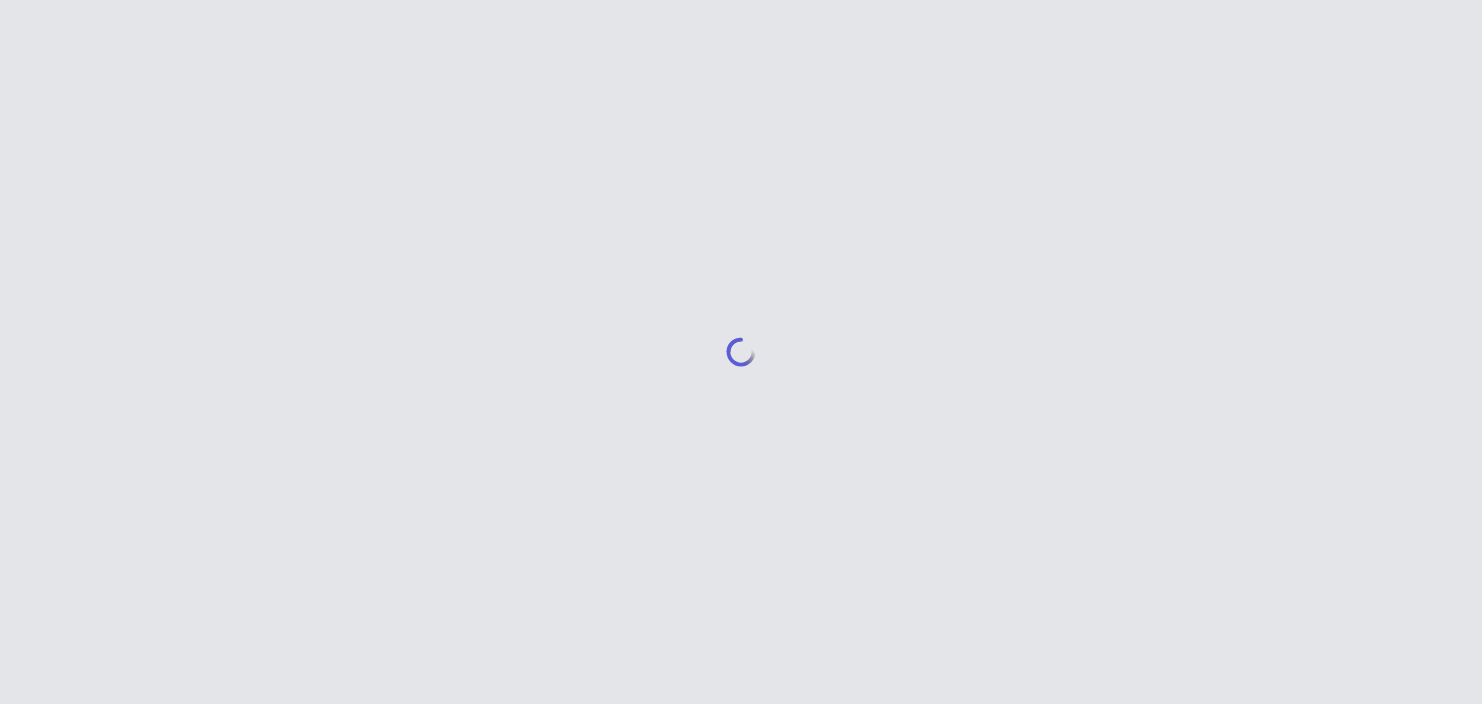 scroll, scrollTop: 0, scrollLeft: 0, axis: both 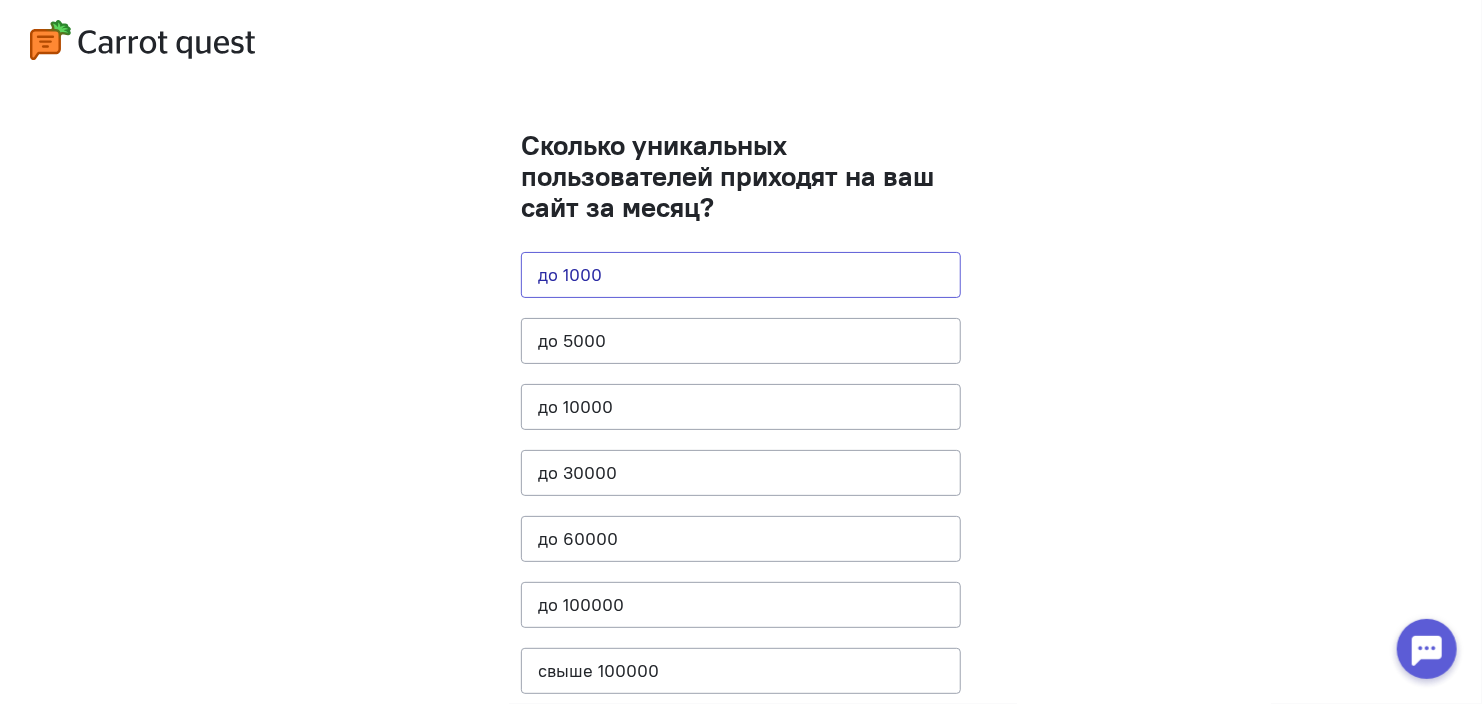 click on "до 1000" at bounding box center [741, 275] 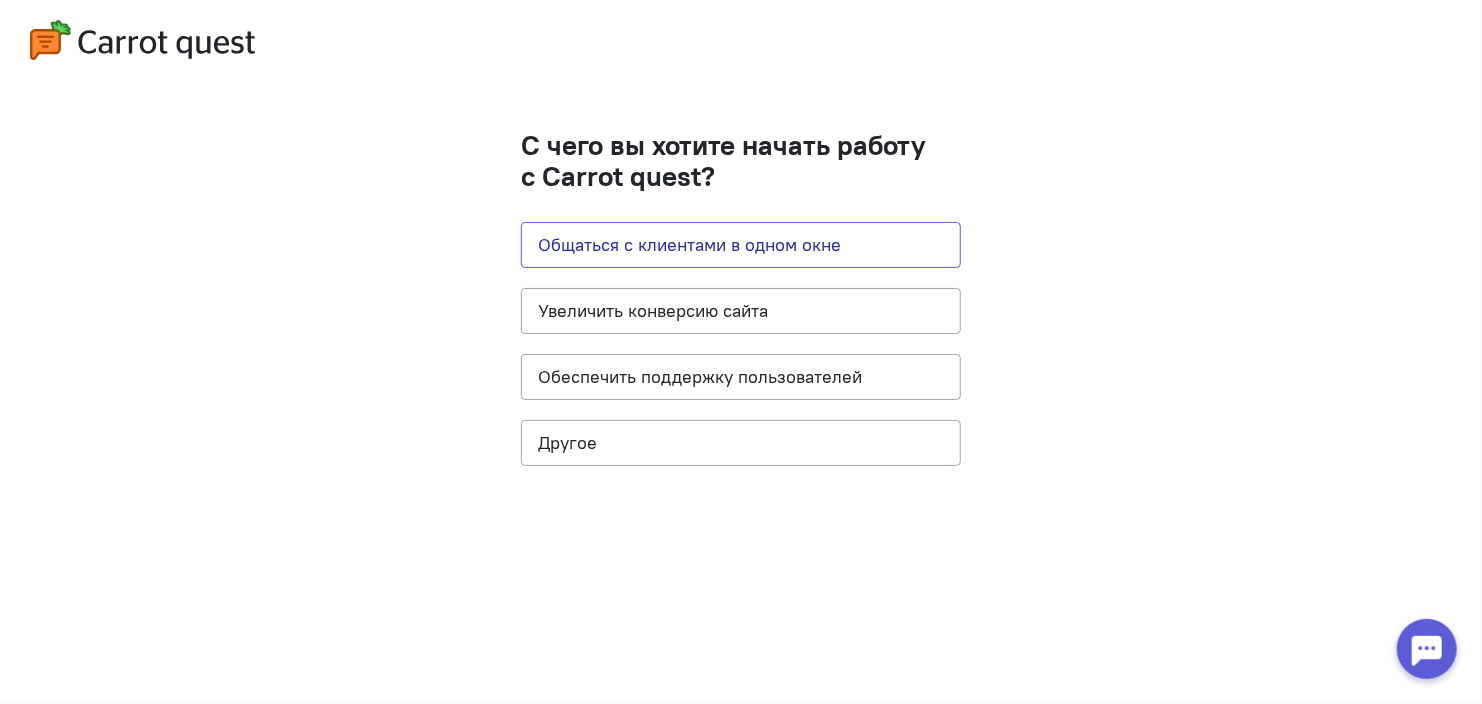 click on "Общаться с клиентами в одном окне" at bounding box center [741, 245] 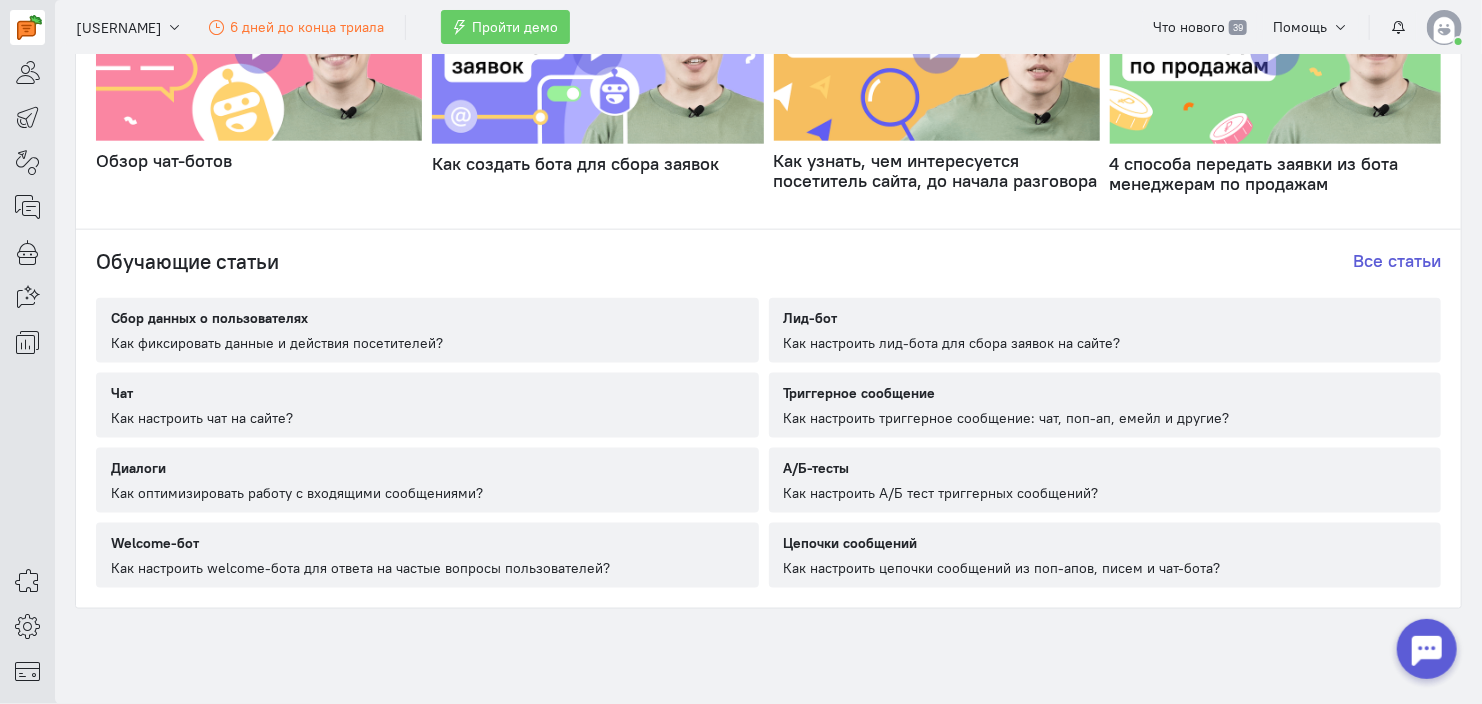 scroll, scrollTop: 1127, scrollLeft: 0, axis: vertical 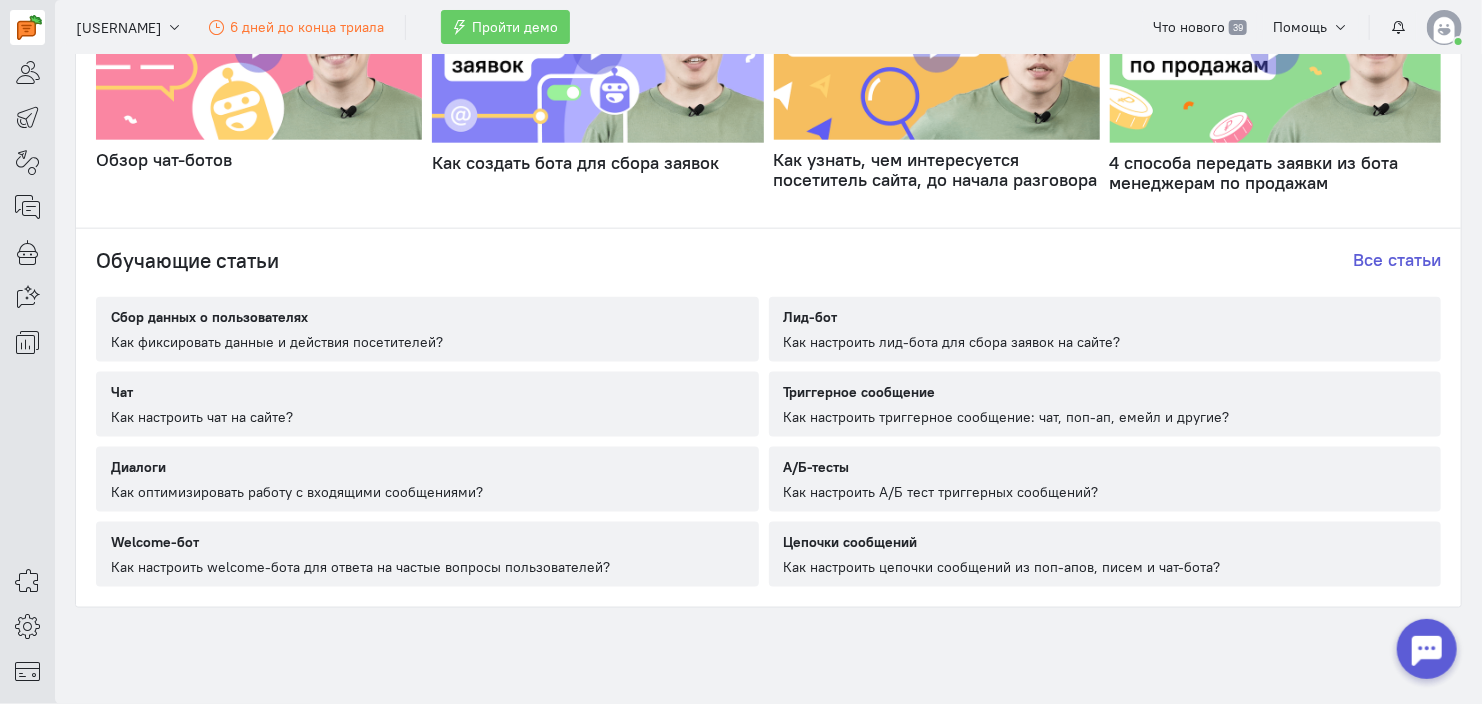 click on "Чат
Как настроить чат на сайте?" at bounding box center (427, 404) 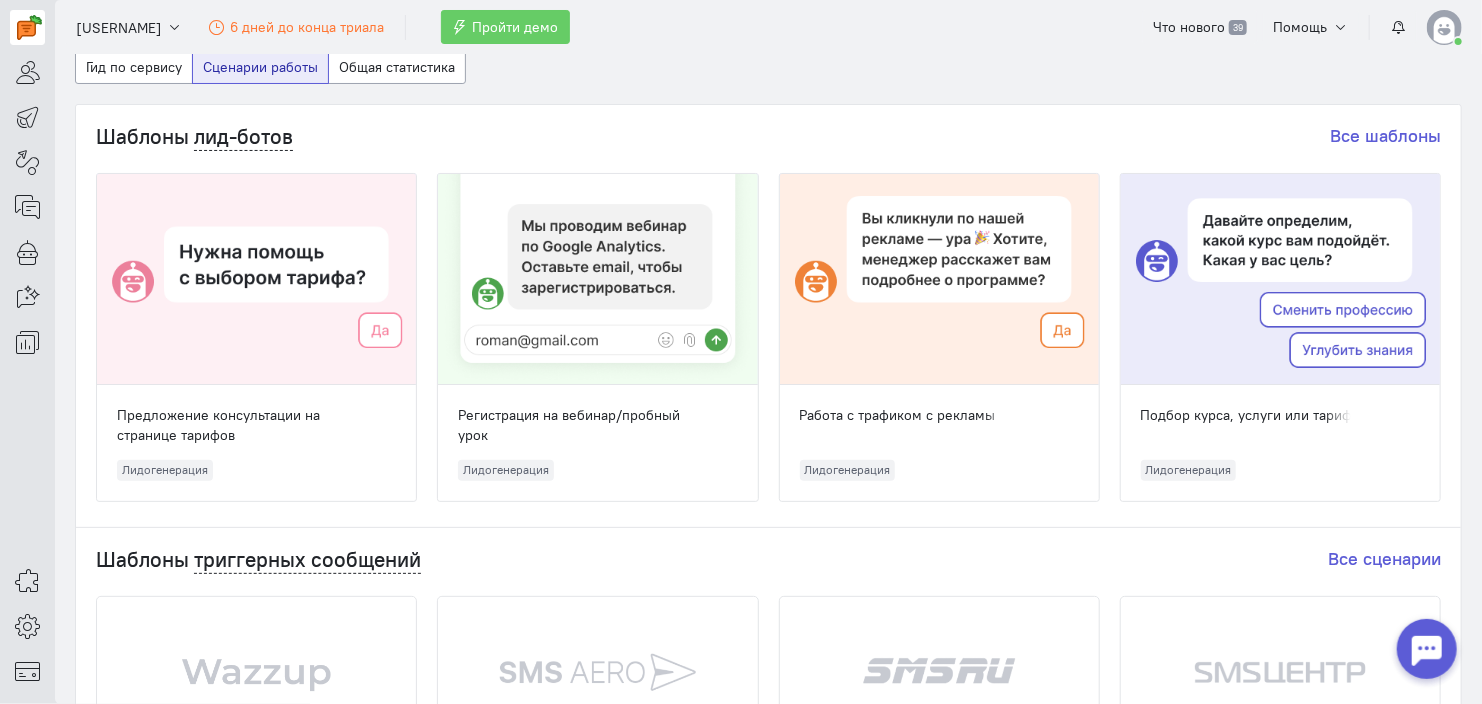 scroll, scrollTop: 0, scrollLeft: 0, axis: both 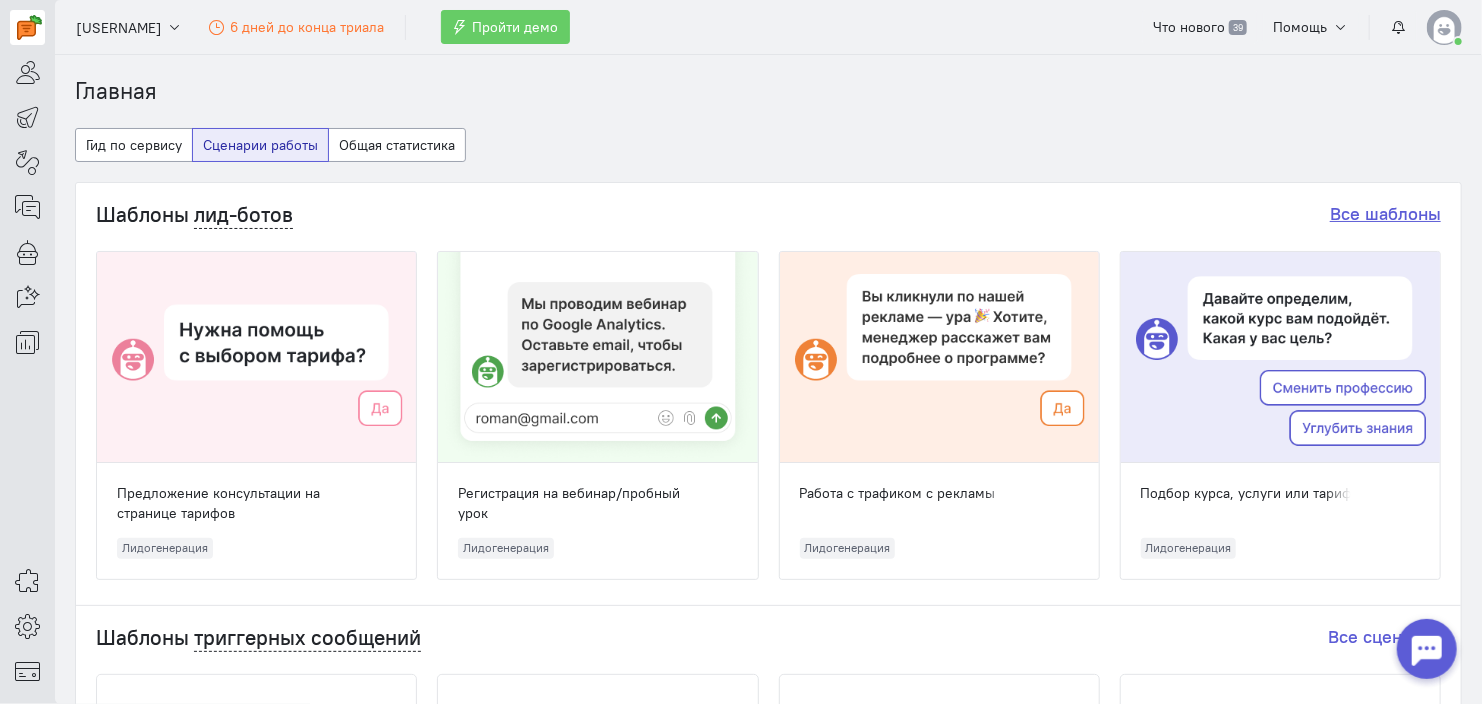 click on "Все шаблоны" at bounding box center (1385, 213) 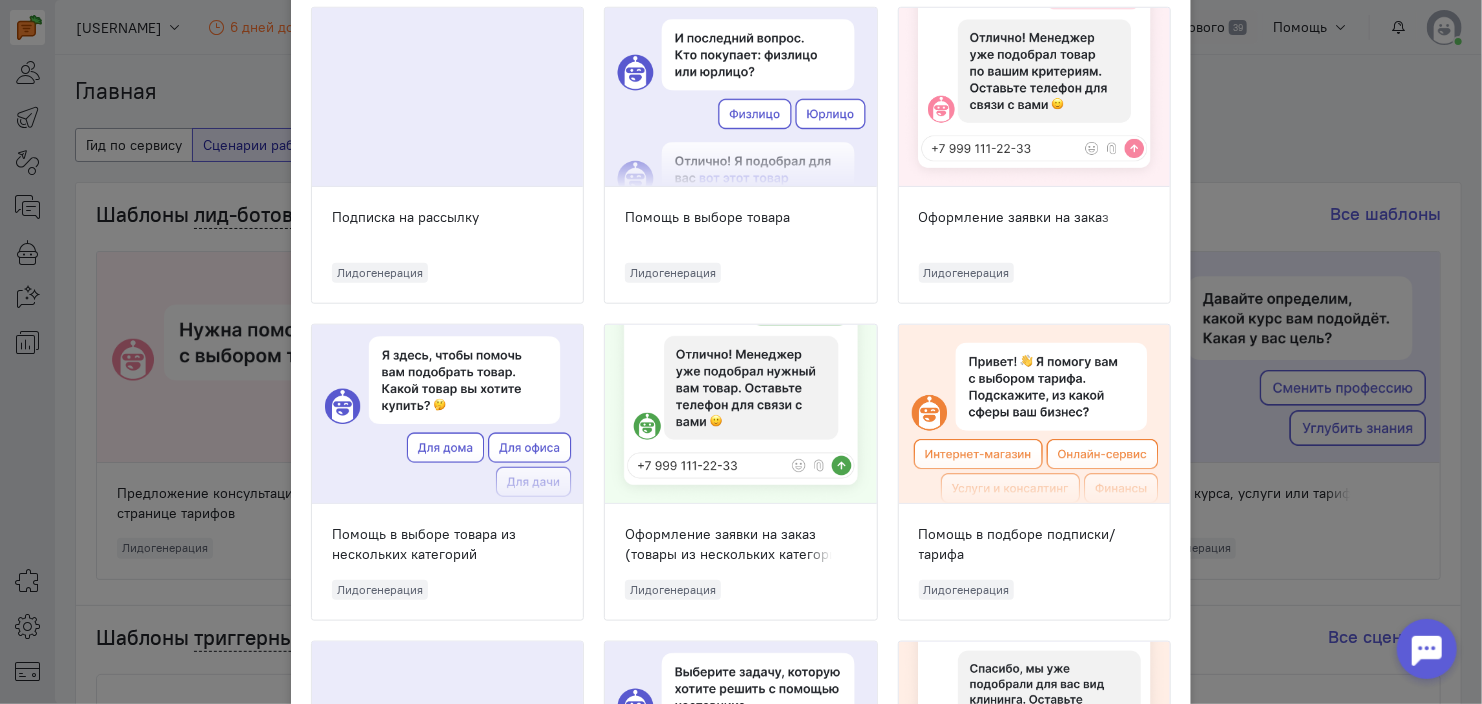 scroll, scrollTop: 766, scrollLeft: 0, axis: vertical 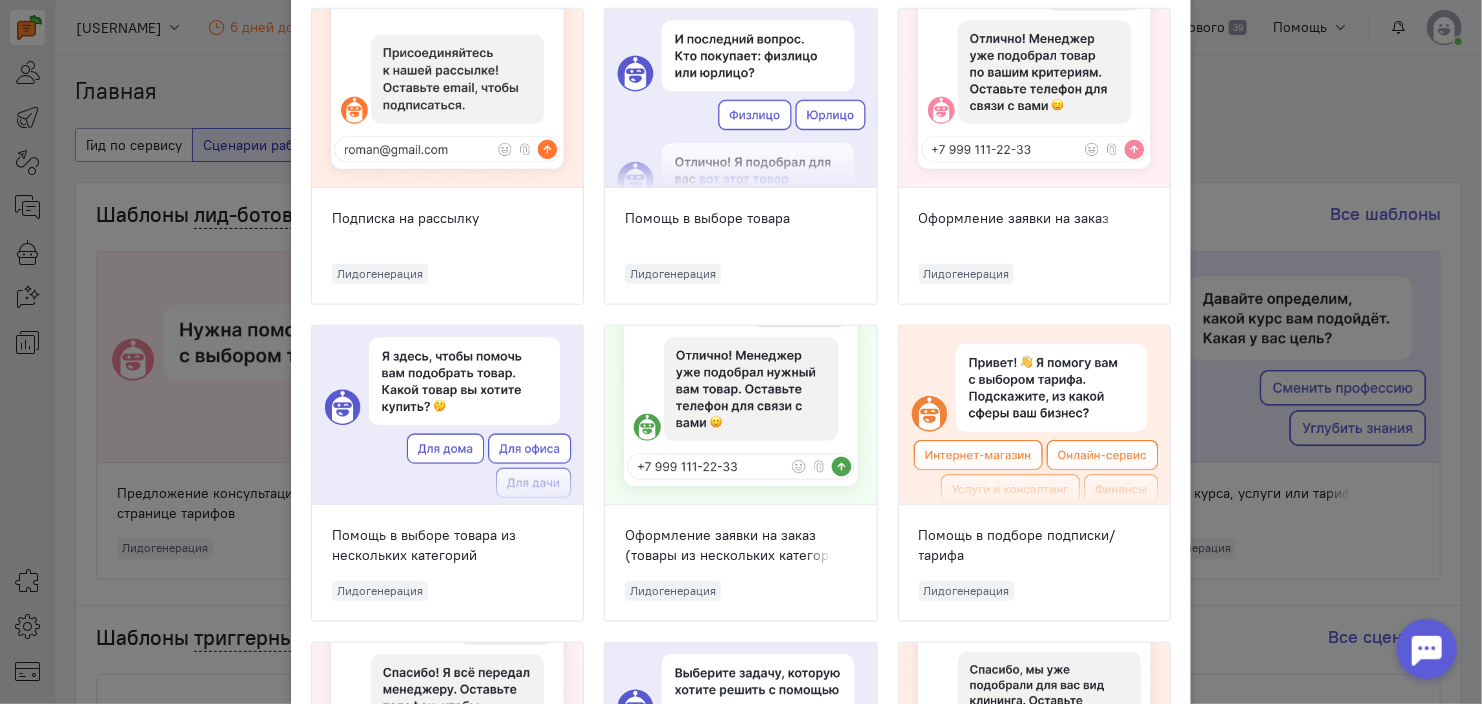 click 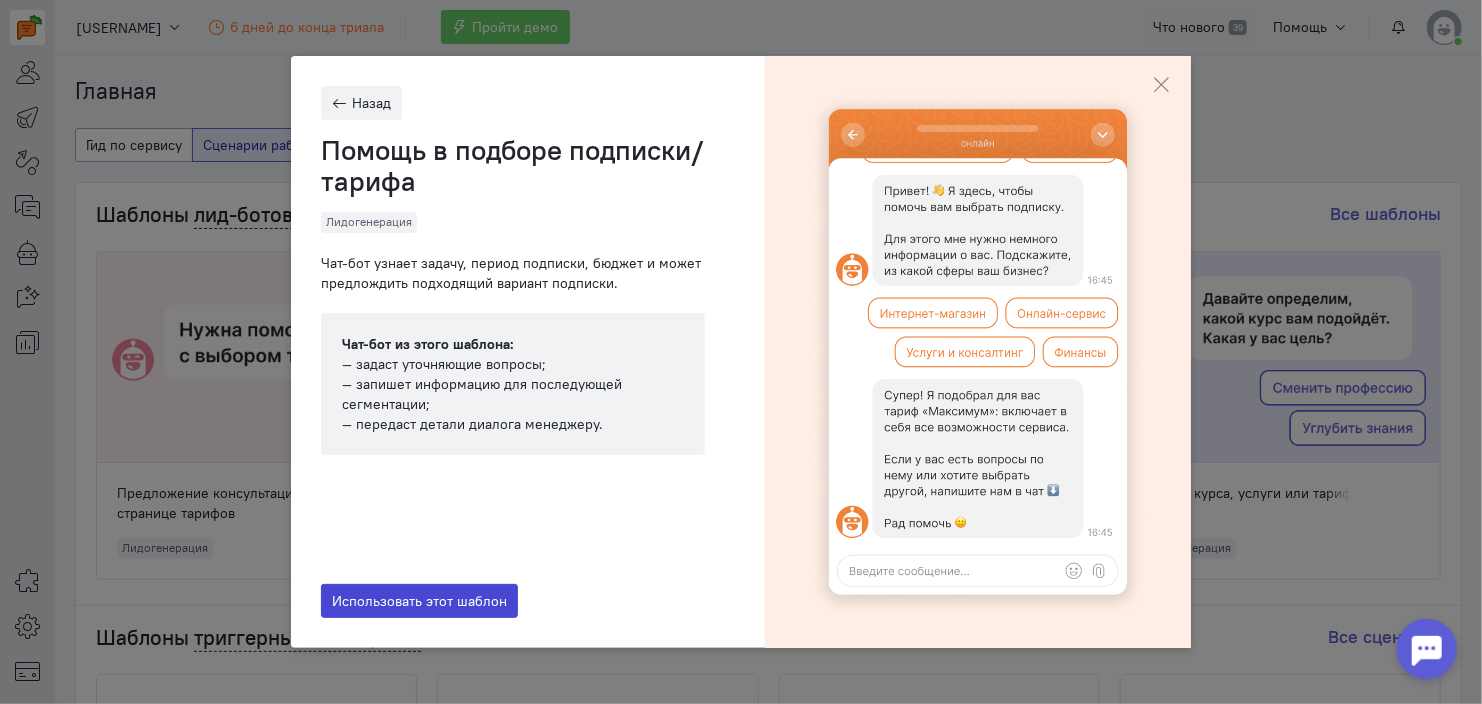 click on "Использовать этот шаблон" 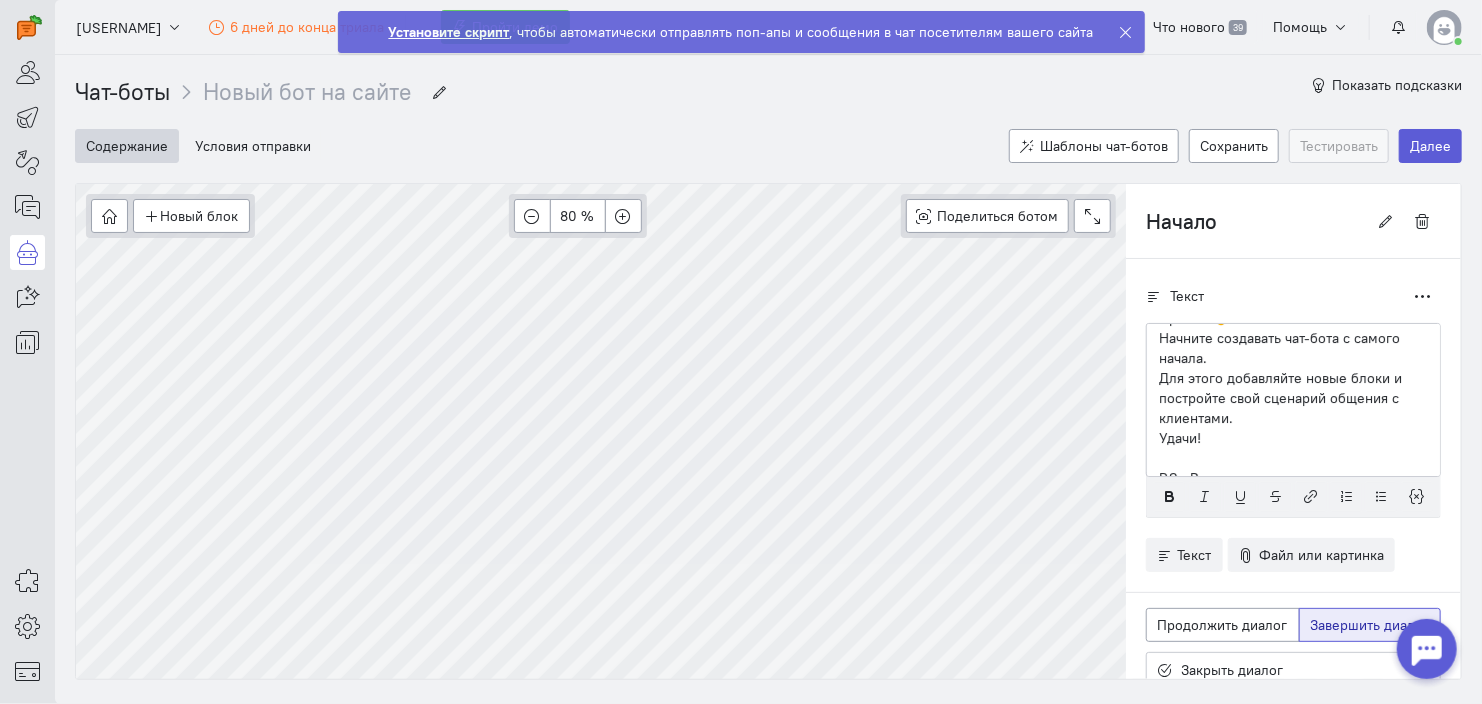 scroll, scrollTop: 24, scrollLeft: 0, axis: vertical 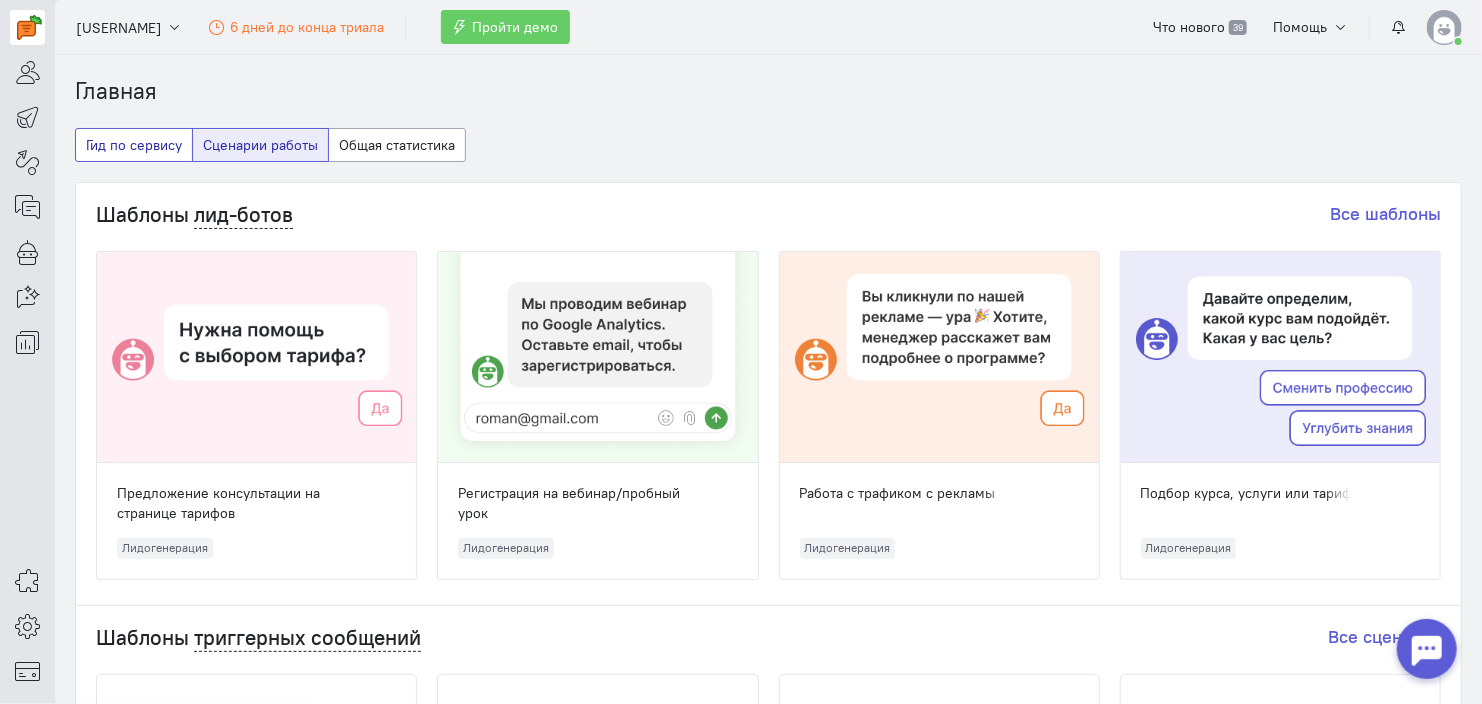 click on "Гид по сервису" at bounding box center [134, 145] 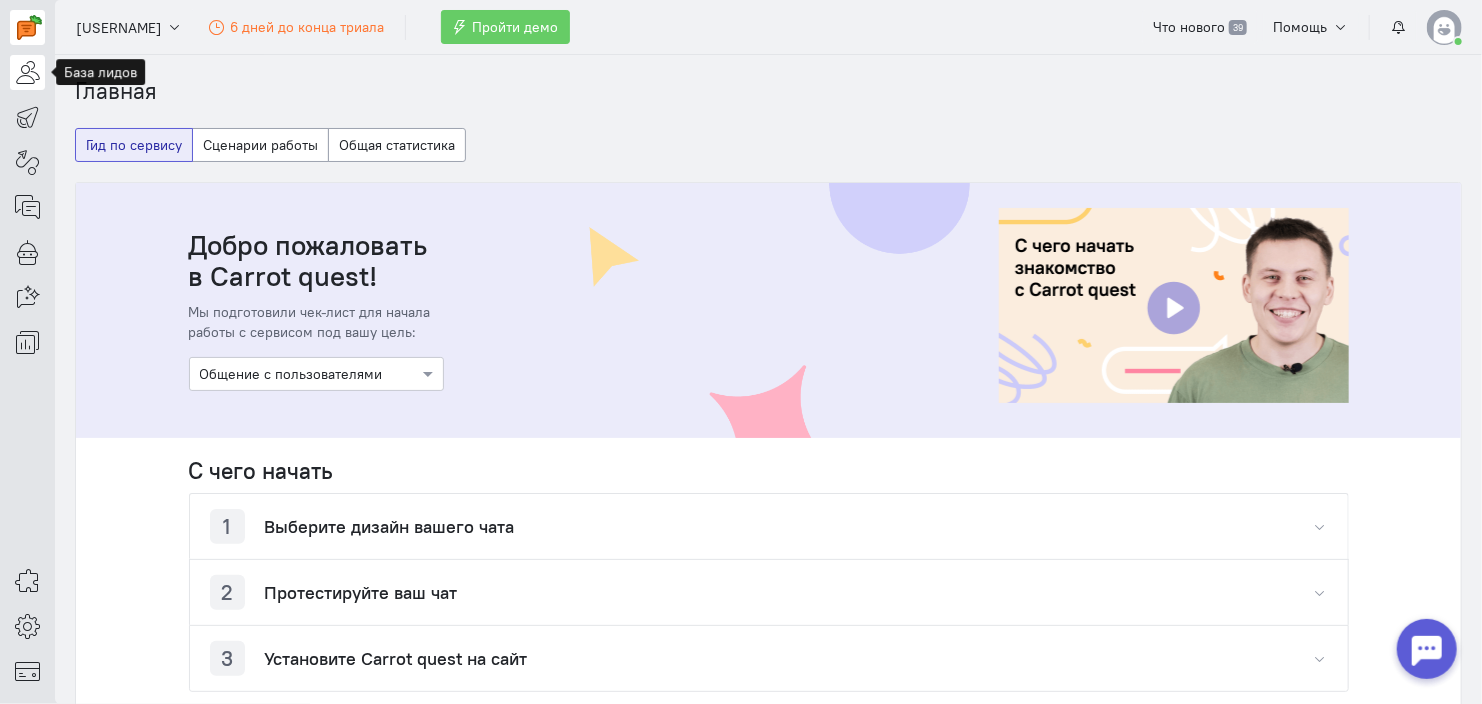 click at bounding box center (27, 72) 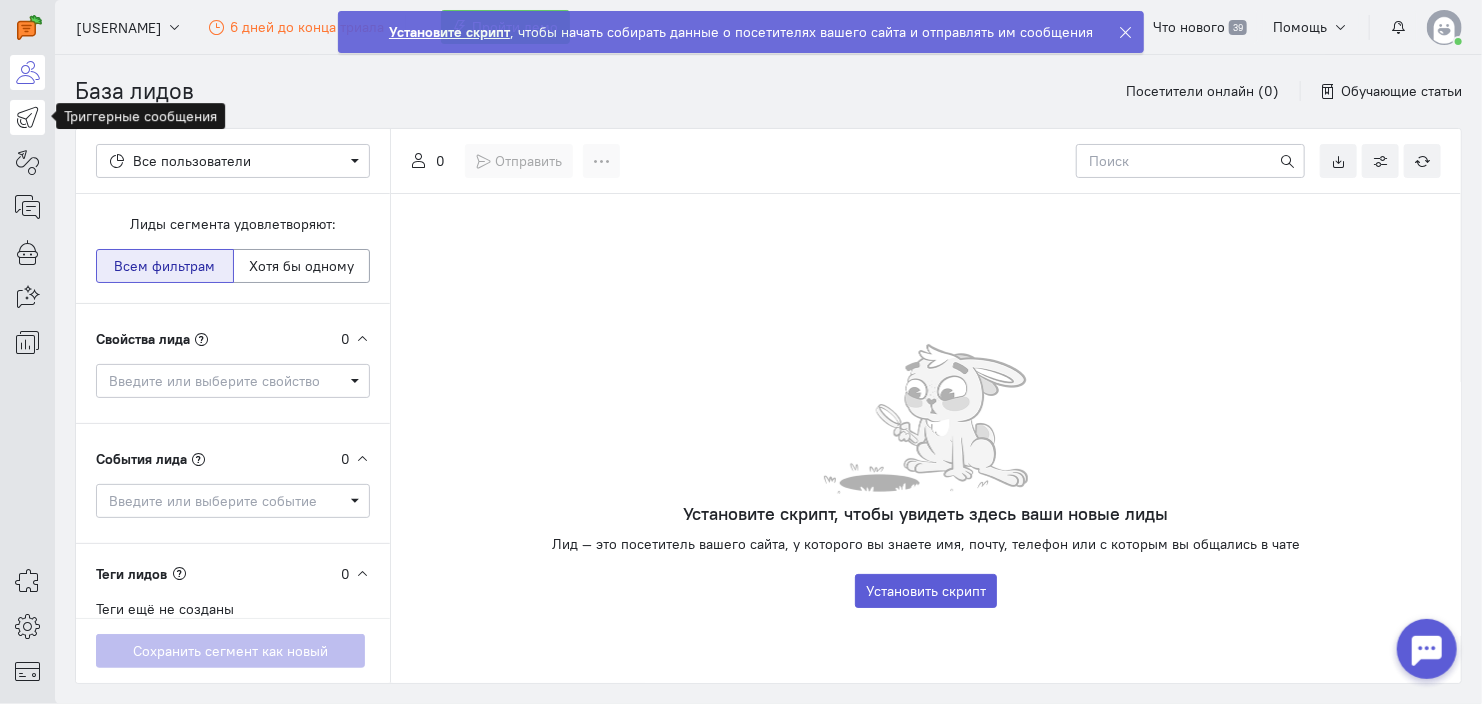 click at bounding box center [27, 117] 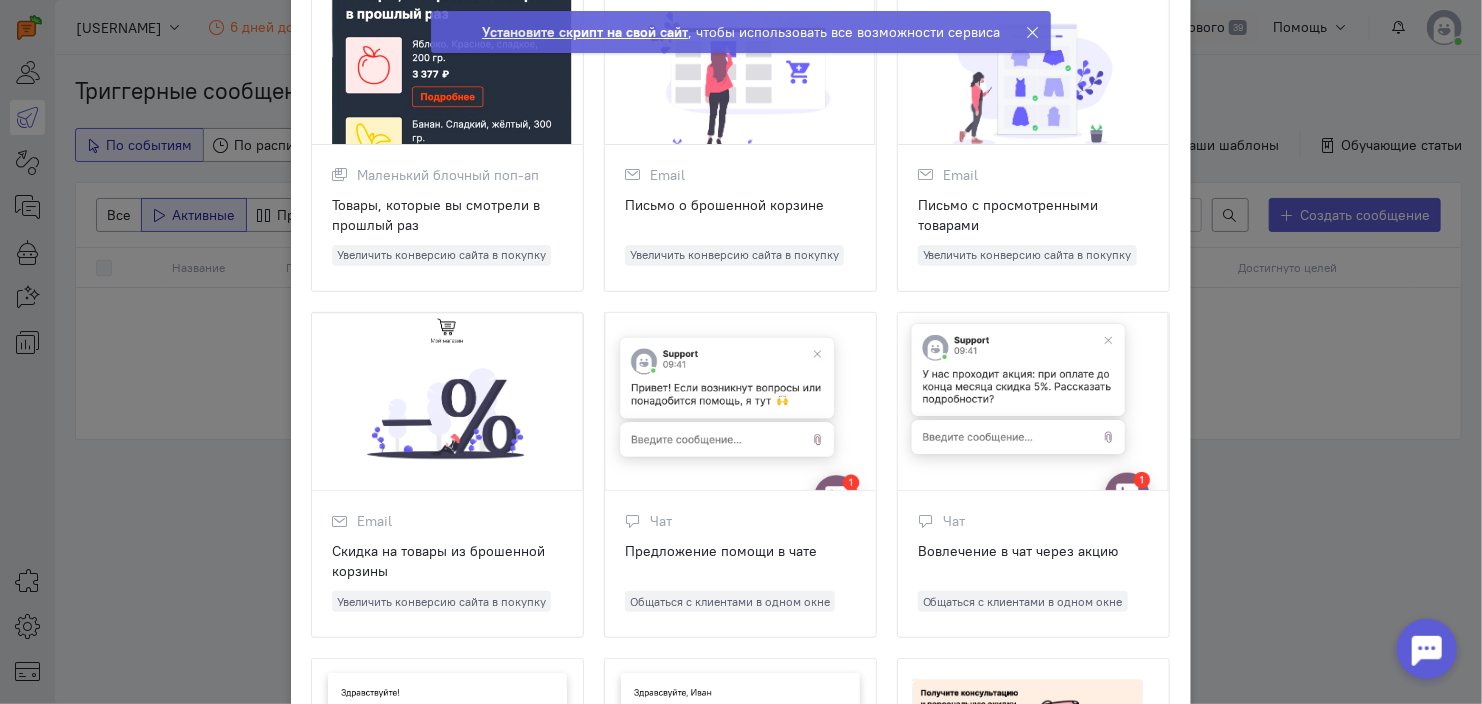 scroll, scrollTop: 212, scrollLeft: 0, axis: vertical 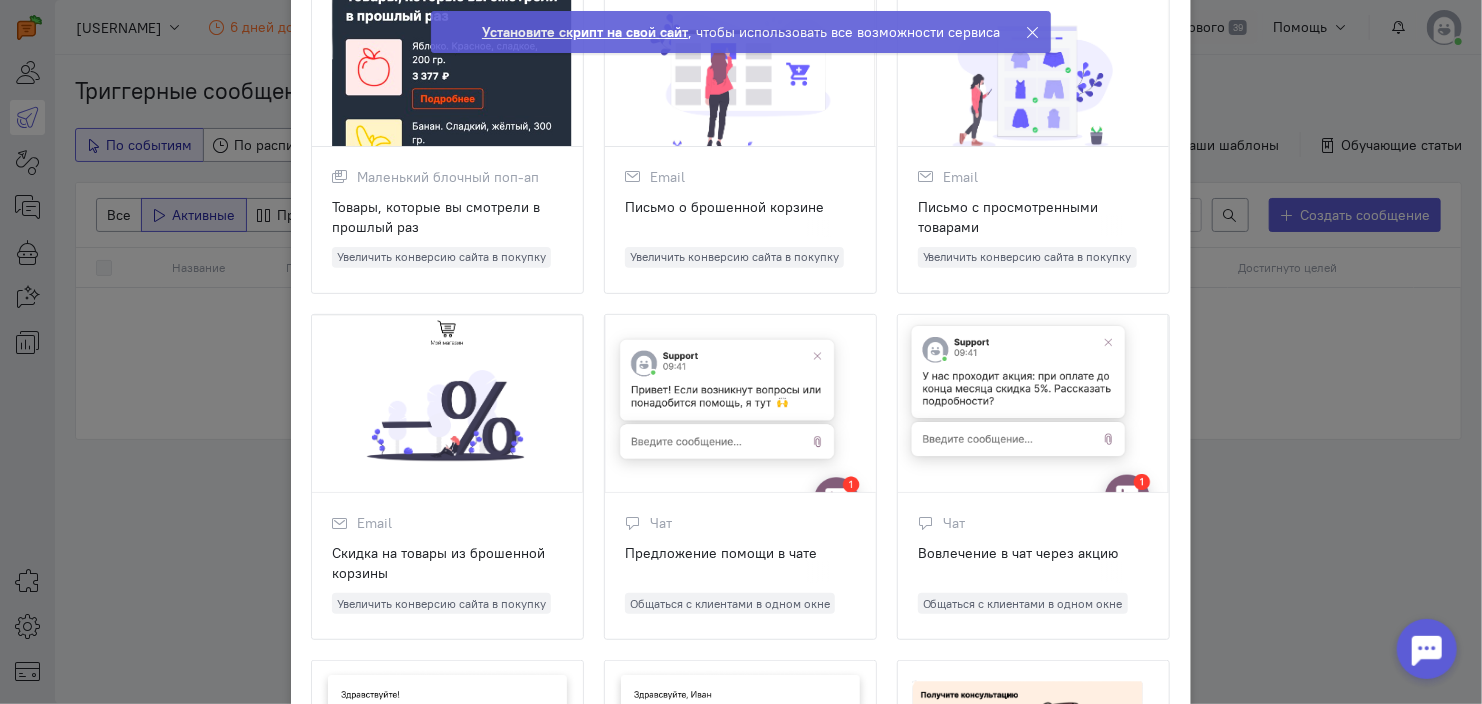 click 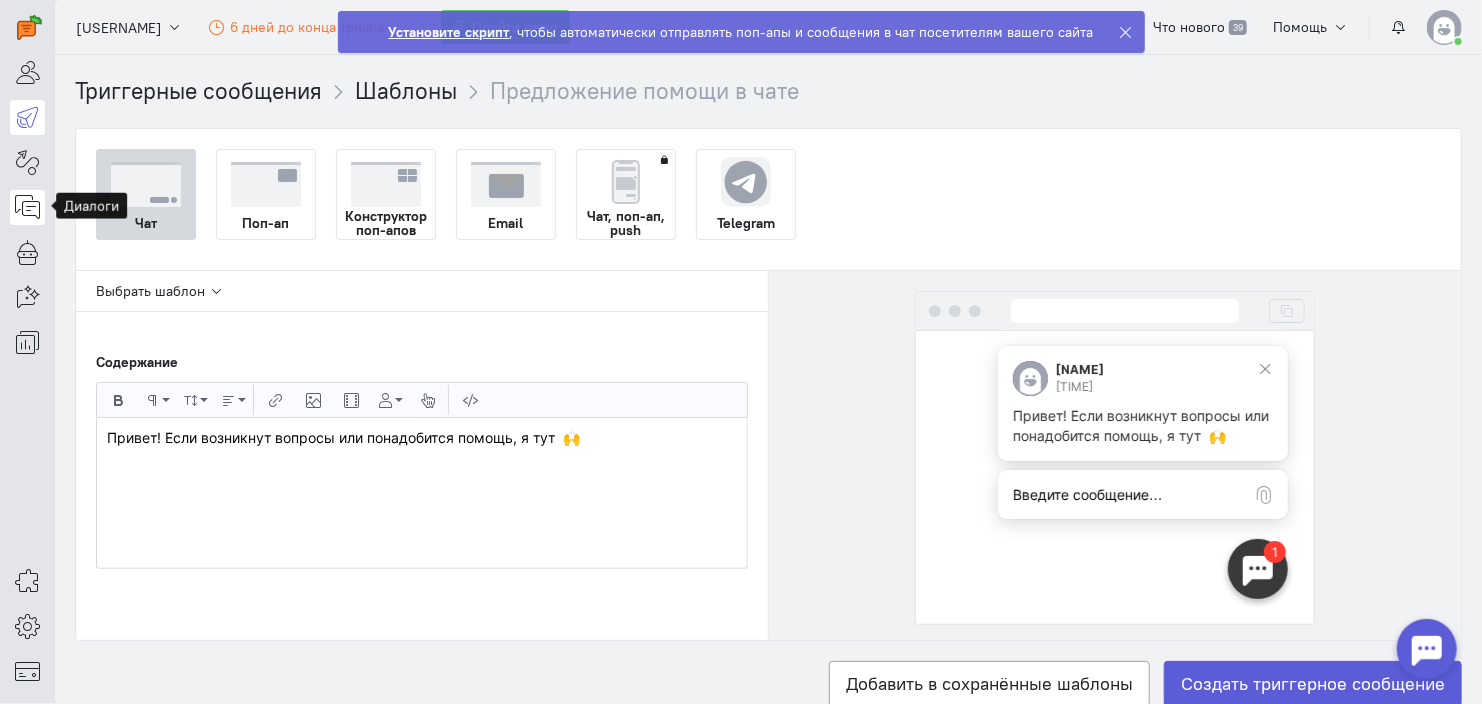 click at bounding box center [27, 207] 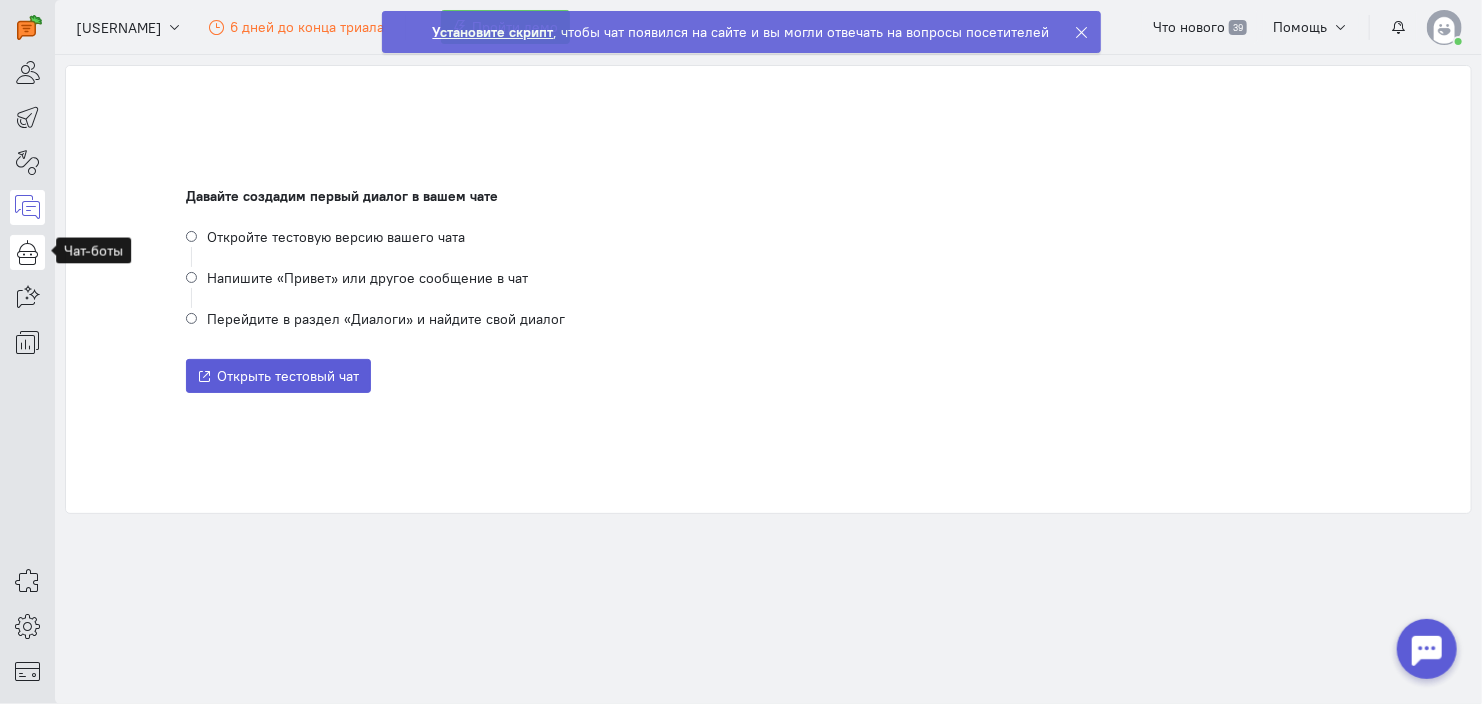 click at bounding box center (27, 252) 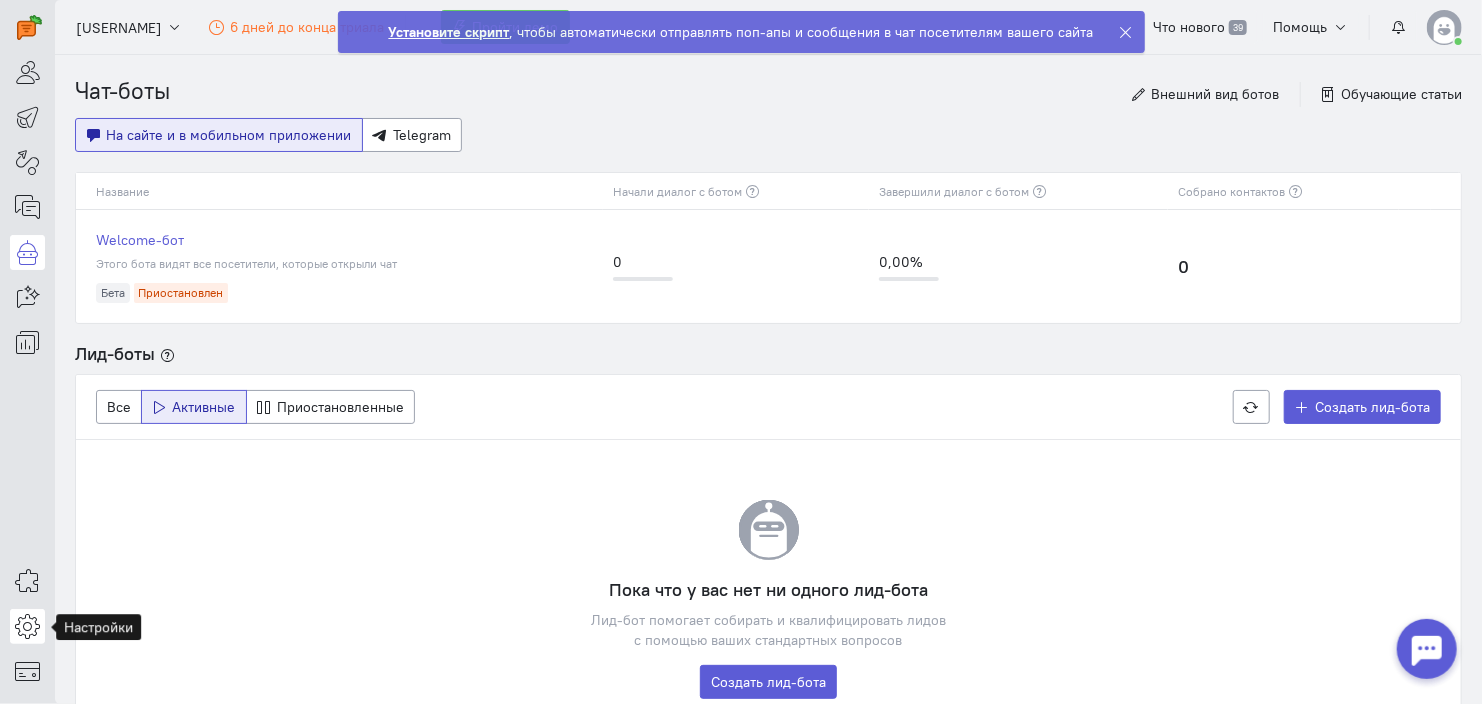 click at bounding box center (27, 626) 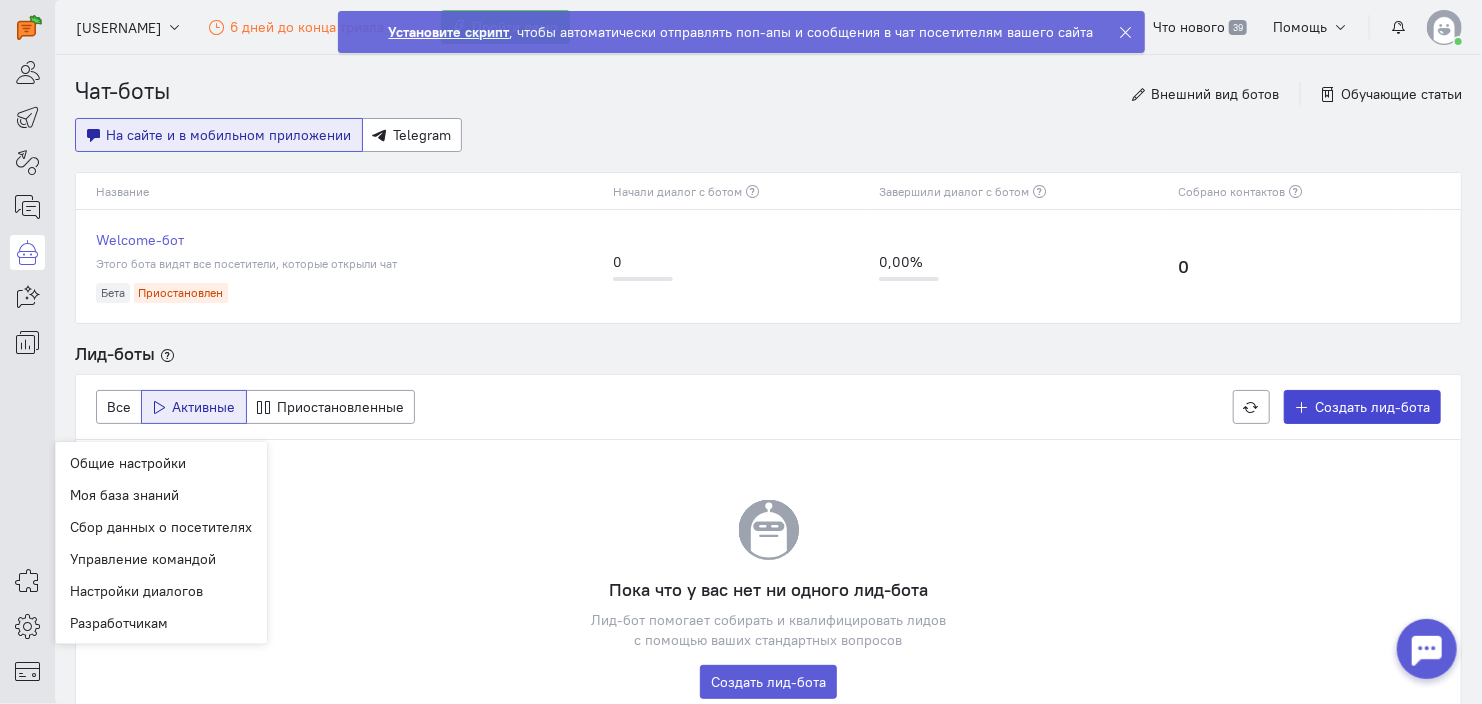 click on "Создать лид-бота" at bounding box center [1372, 407] 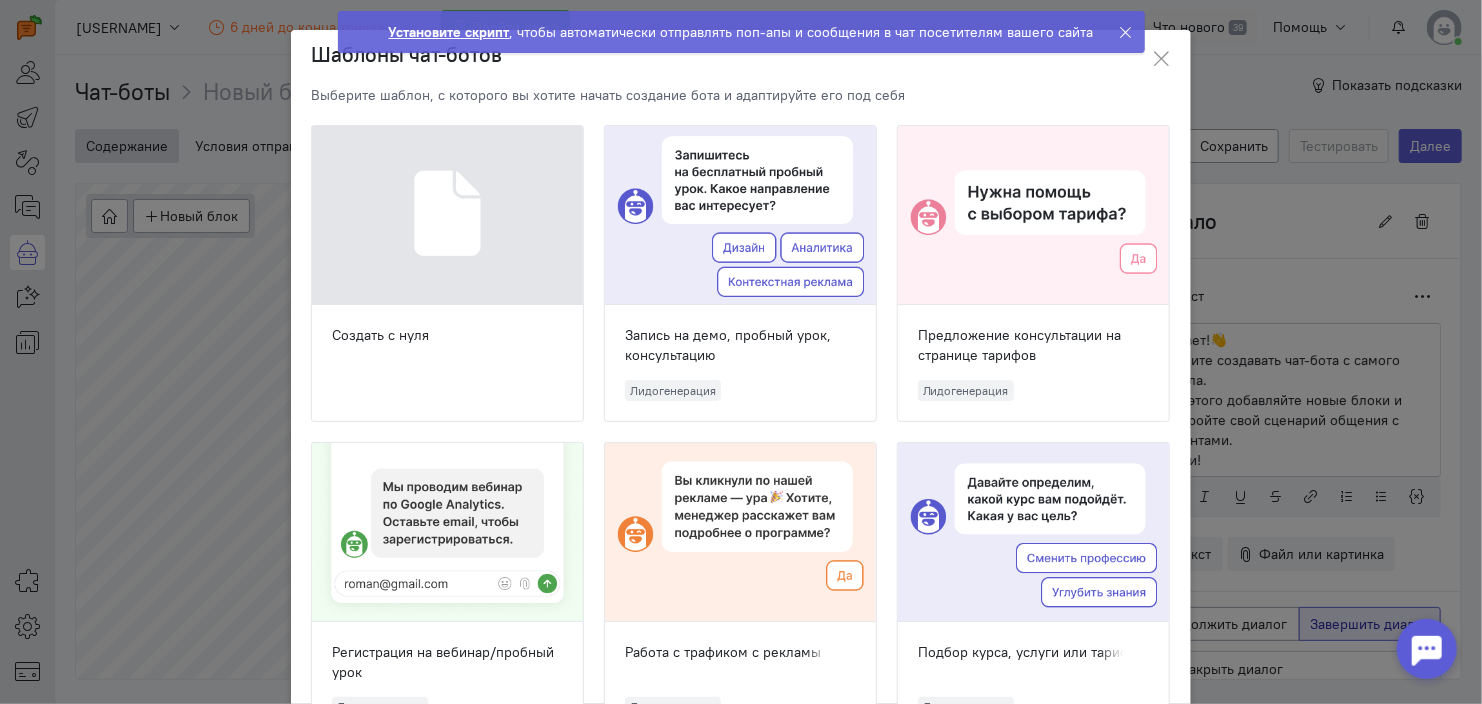 scroll, scrollTop: 73, scrollLeft: 0, axis: vertical 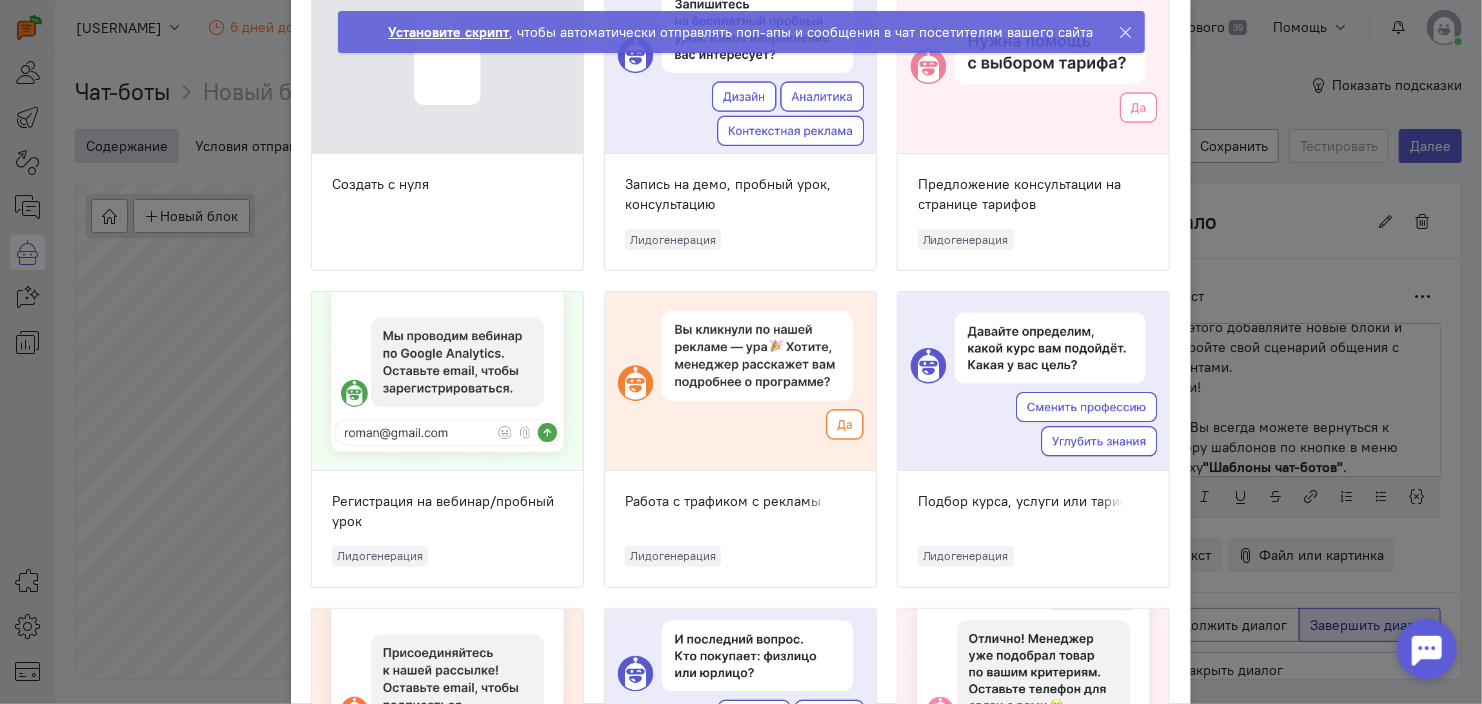 click 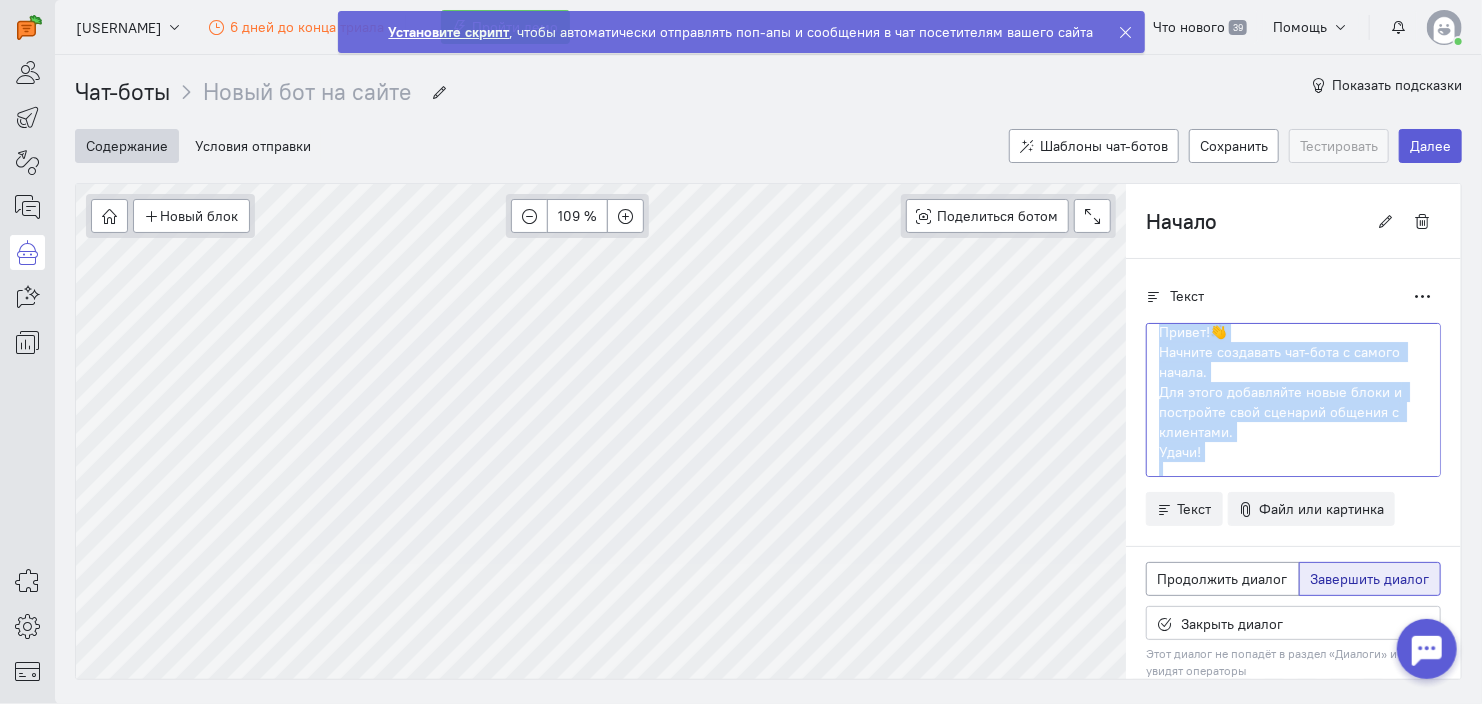 scroll, scrollTop: 0, scrollLeft: 0, axis: both 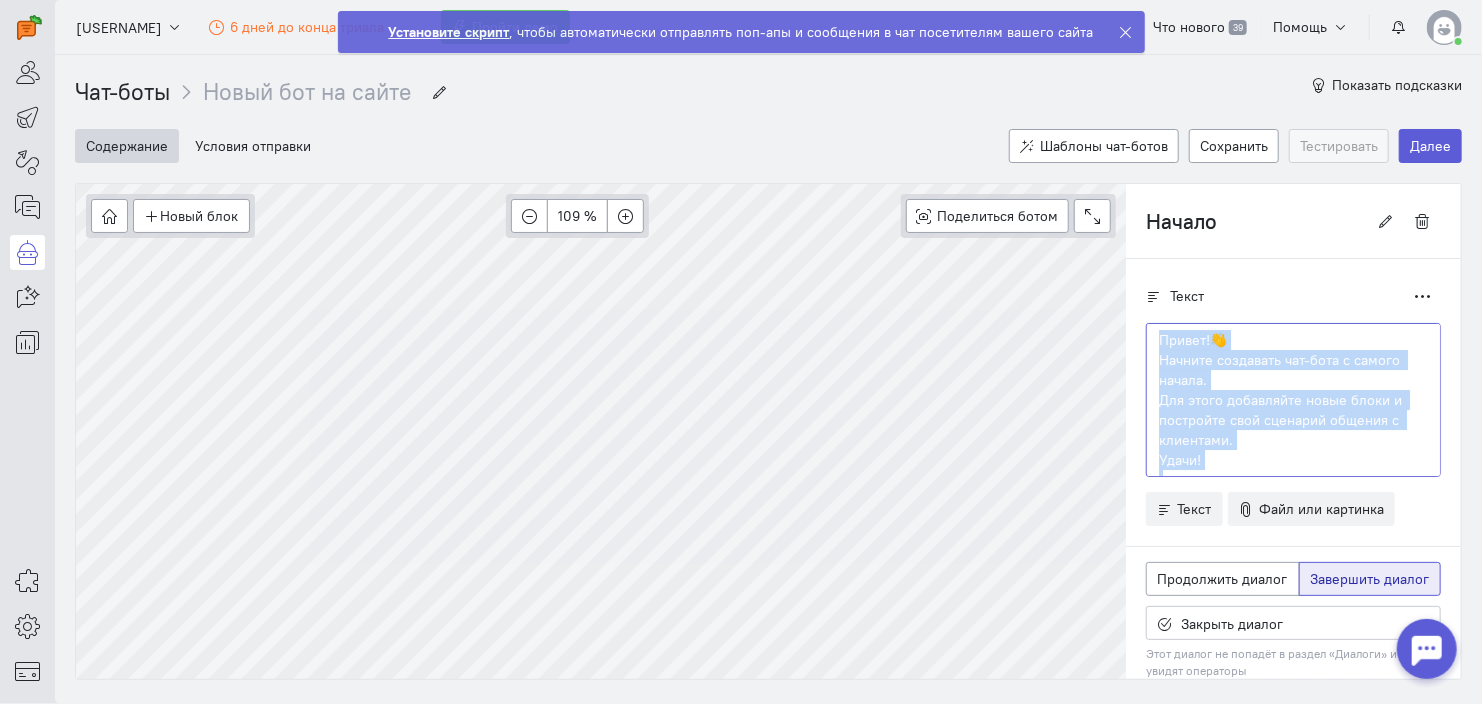 drag, startPoint x: 1339, startPoint y: 464, endPoint x: 1117, endPoint y: 289, distance: 282.6818 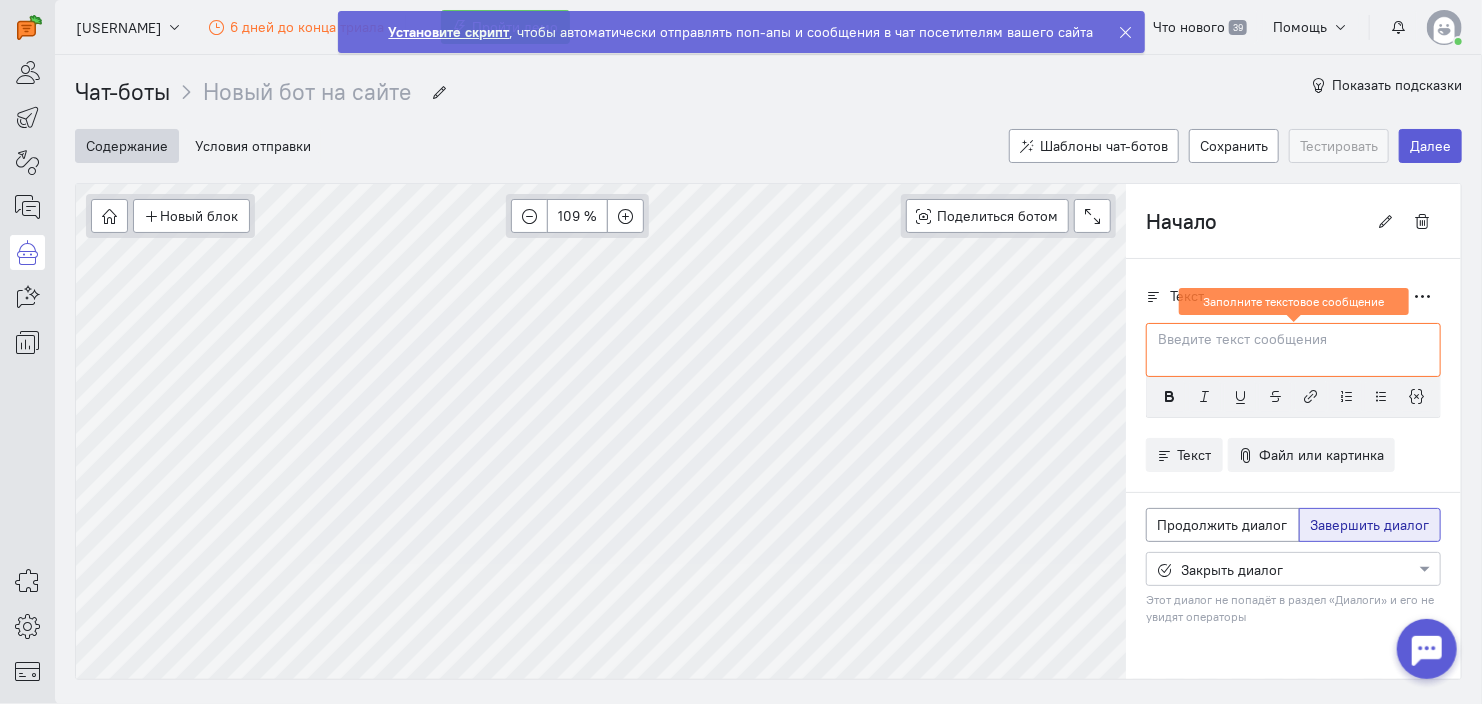 scroll, scrollTop: 0, scrollLeft: 0, axis: both 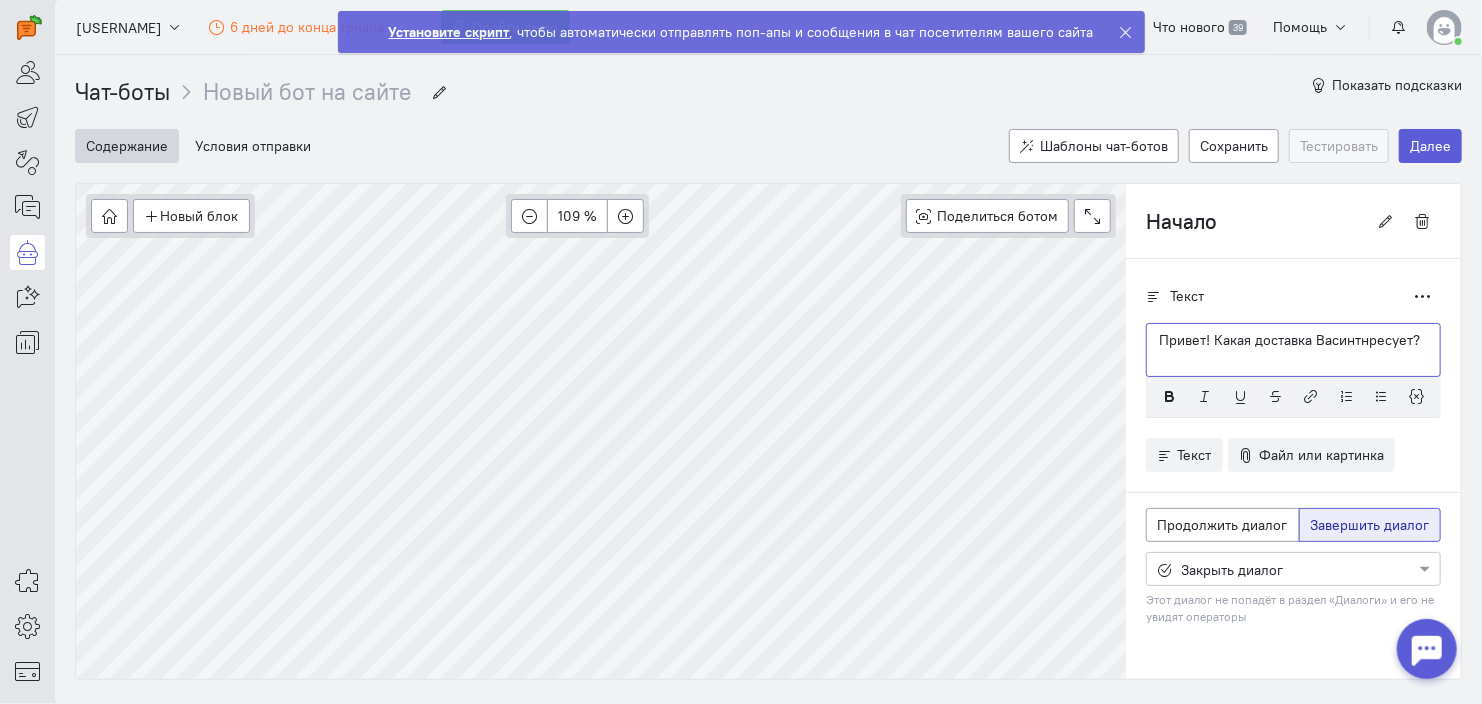 click on "Привет! Какая доставка Васинтнресует?" at bounding box center [1293, 340] 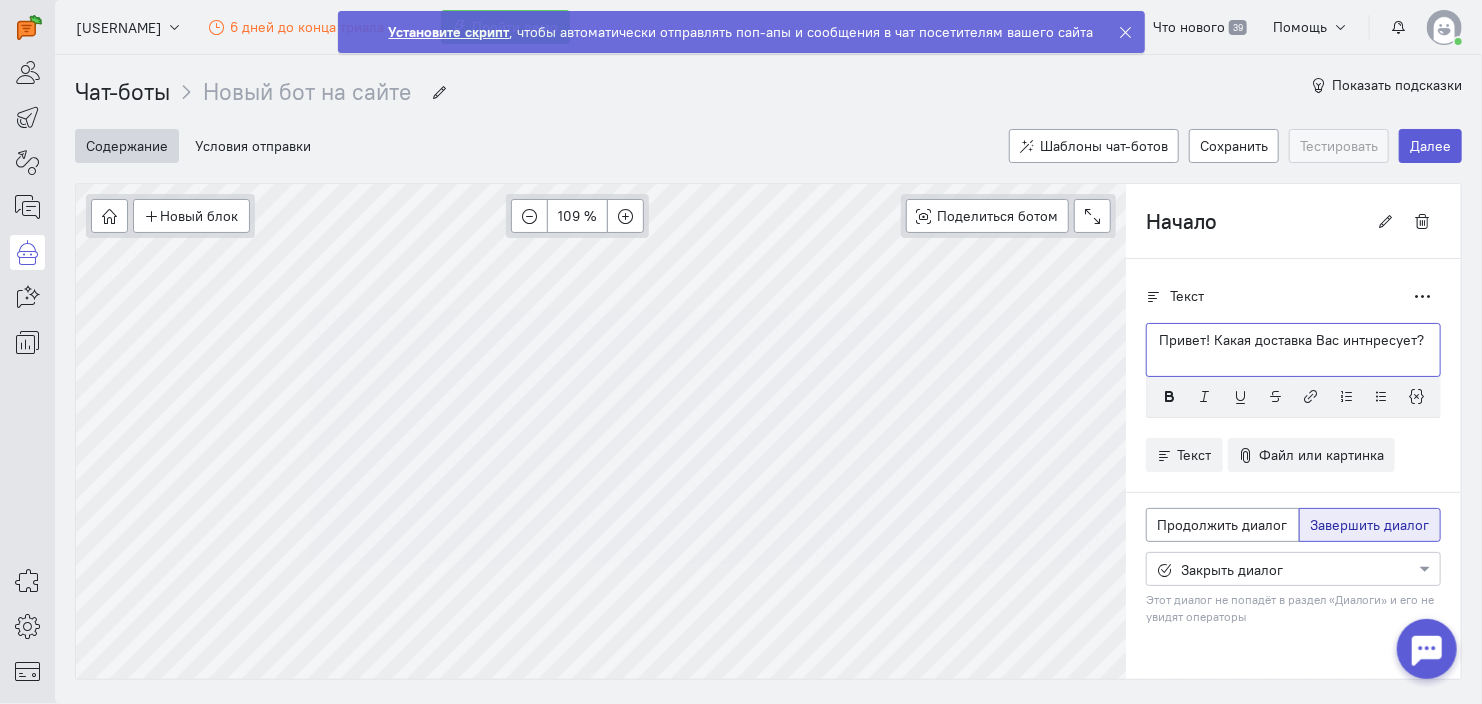 click on "Привет! Какая доставка Вас интнресует?" at bounding box center (1293, 340) 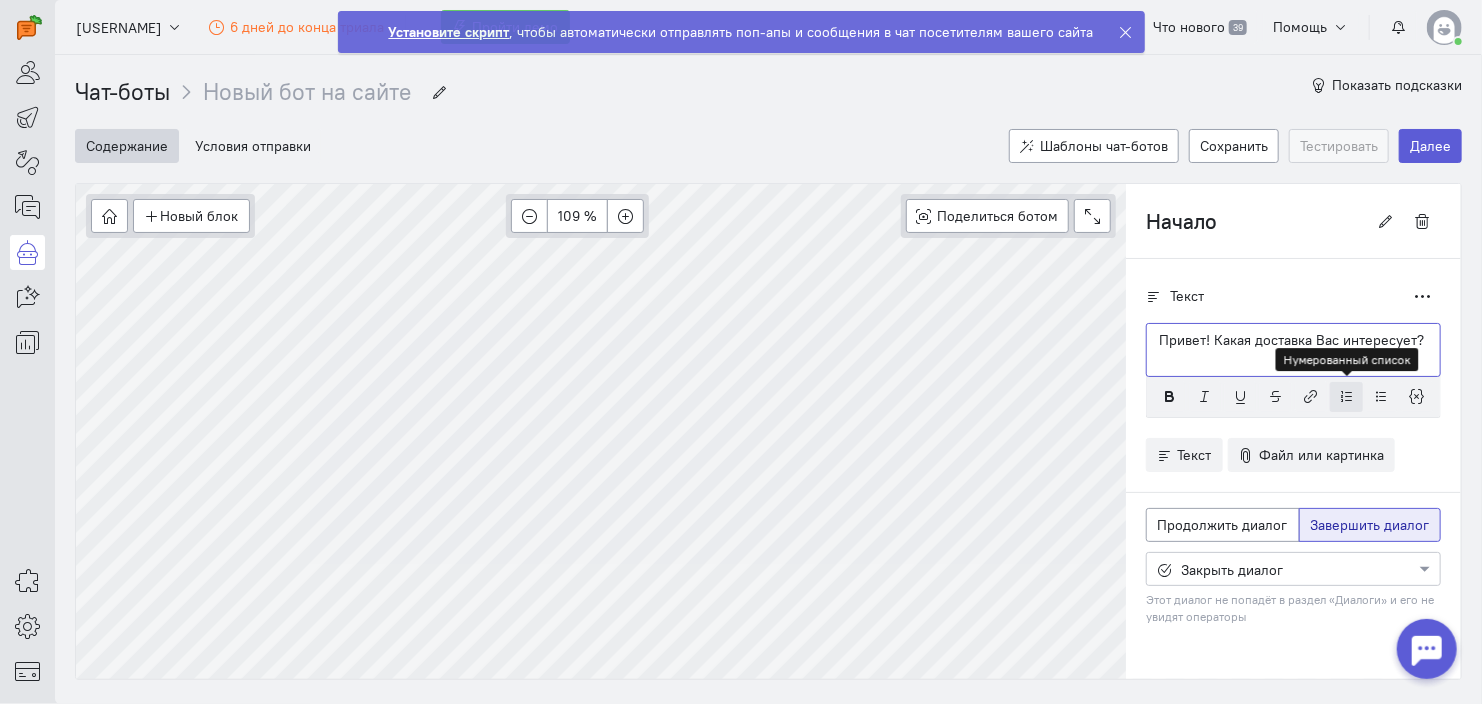 scroll, scrollTop: 45, scrollLeft: 0, axis: vertical 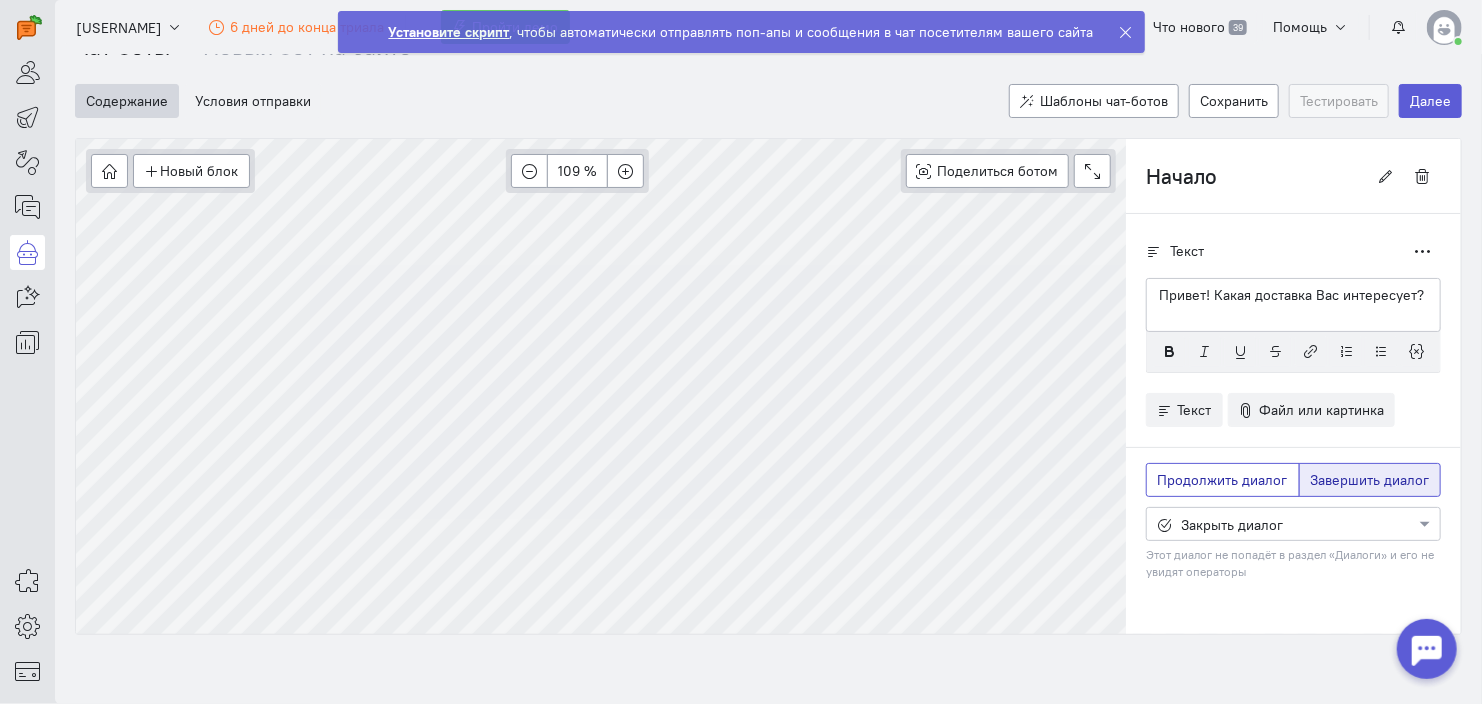 click on "Продолжить диалог" at bounding box center [1223, 480] 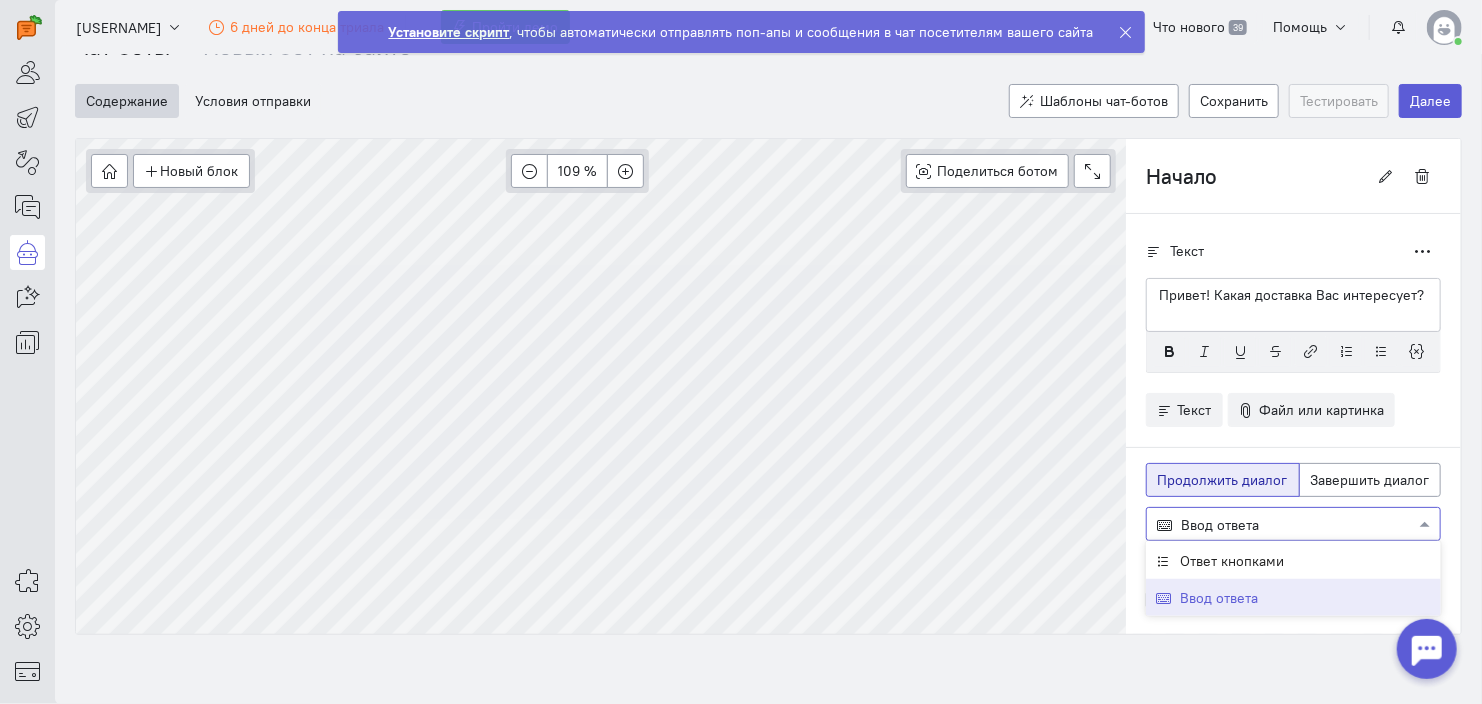 click at bounding box center (1293, 523) 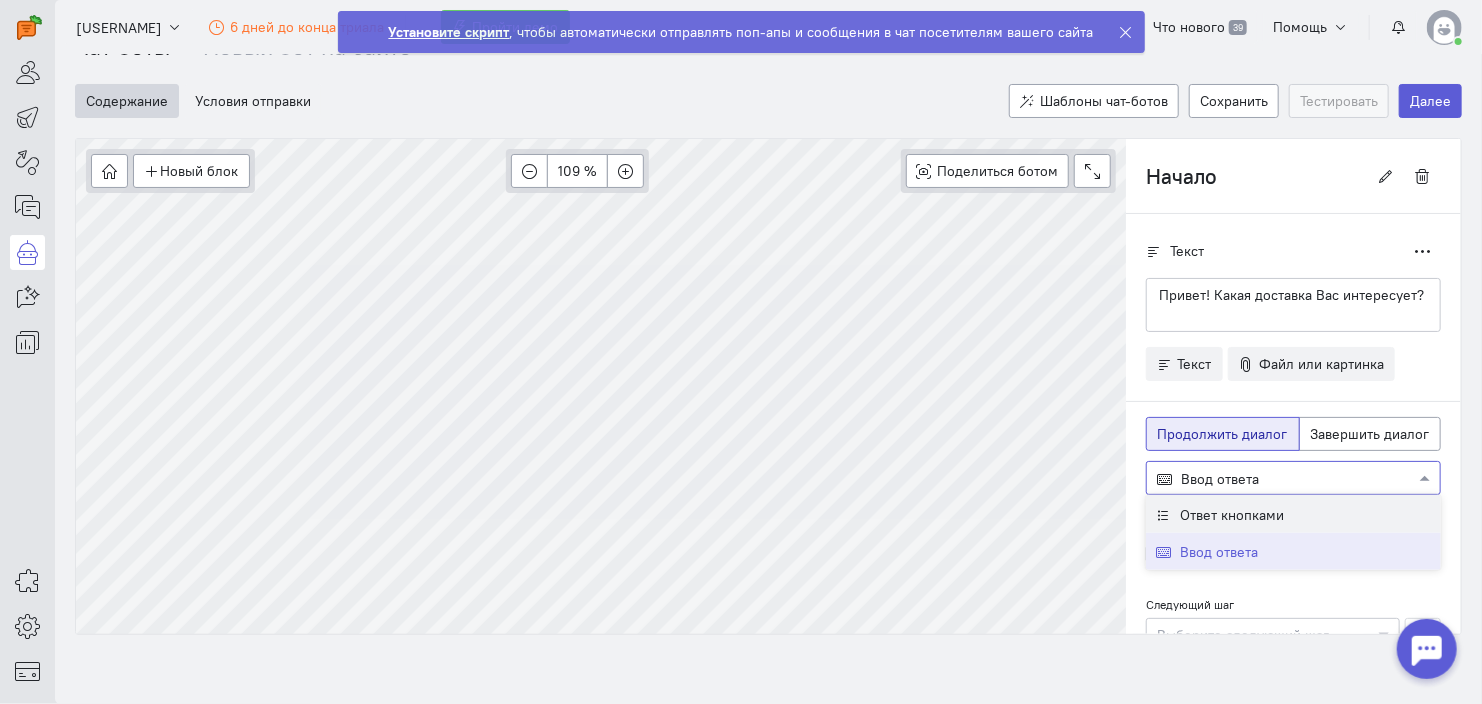 click on "Ответ кнопками" at bounding box center (1232, 515) 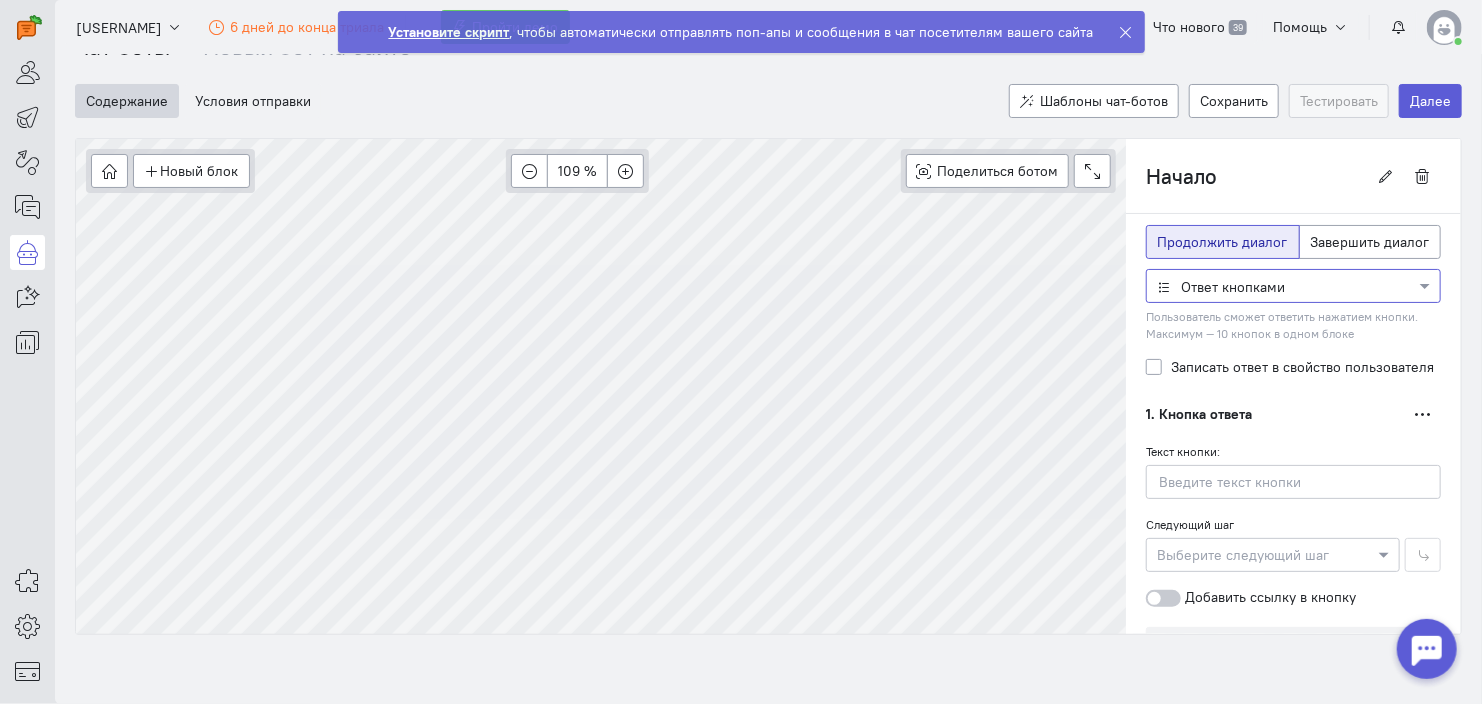 scroll, scrollTop: 195, scrollLeft: 0, axis: vertical 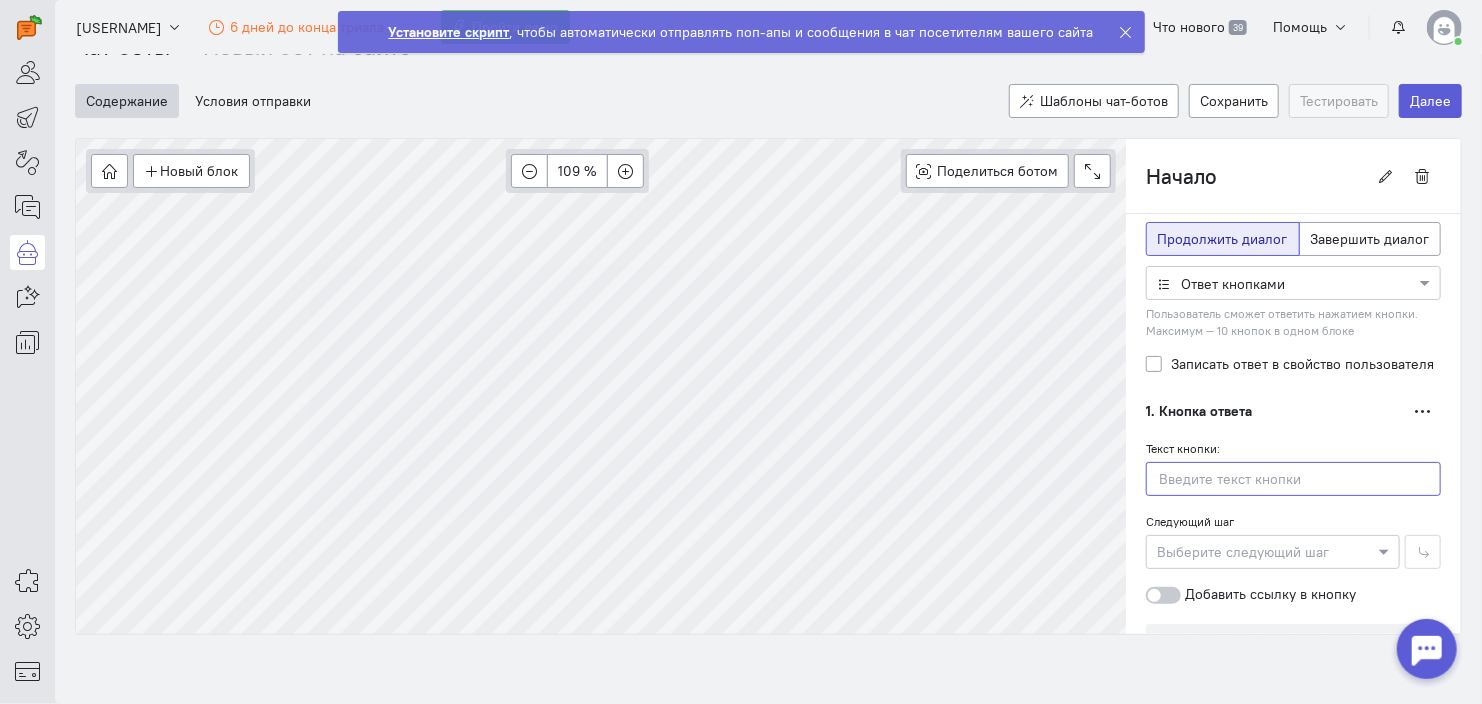 click at bounding box center (1293, 479) 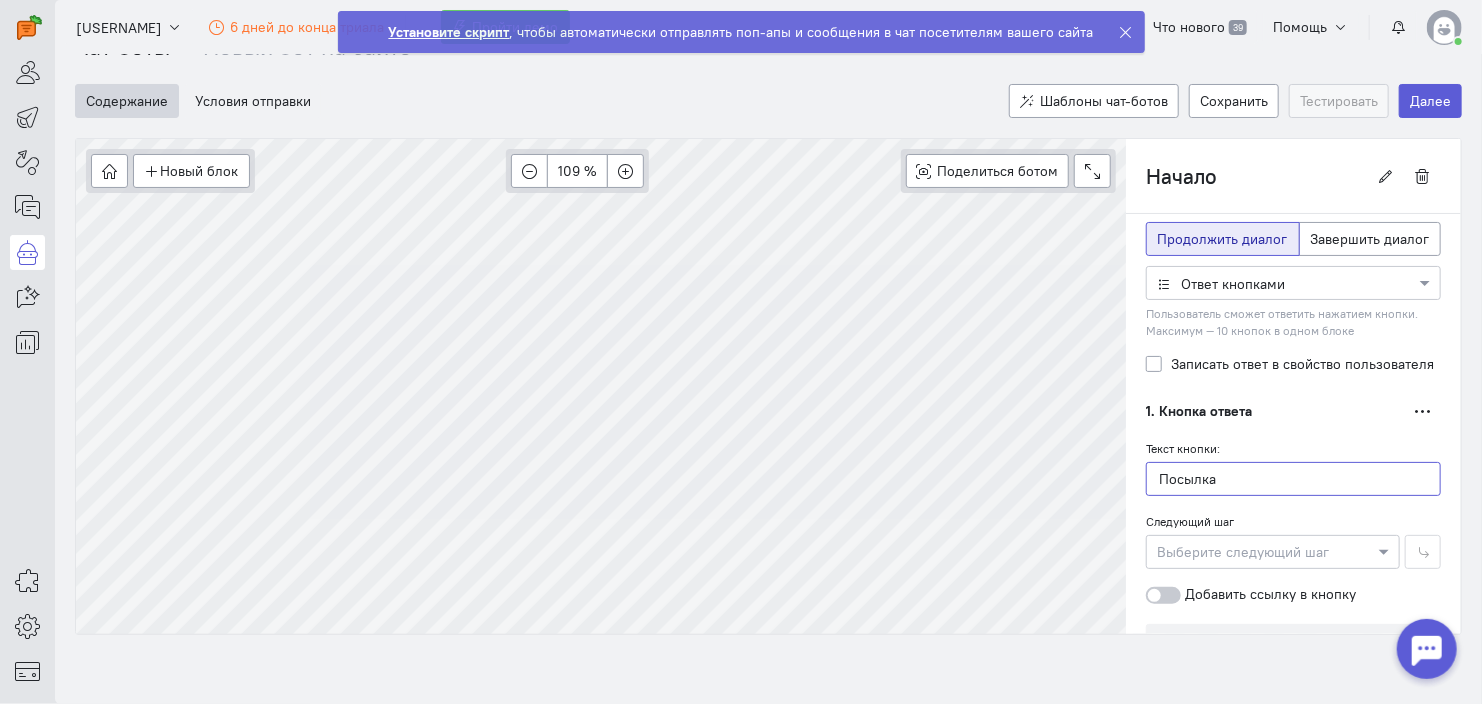 type on "Посылка" 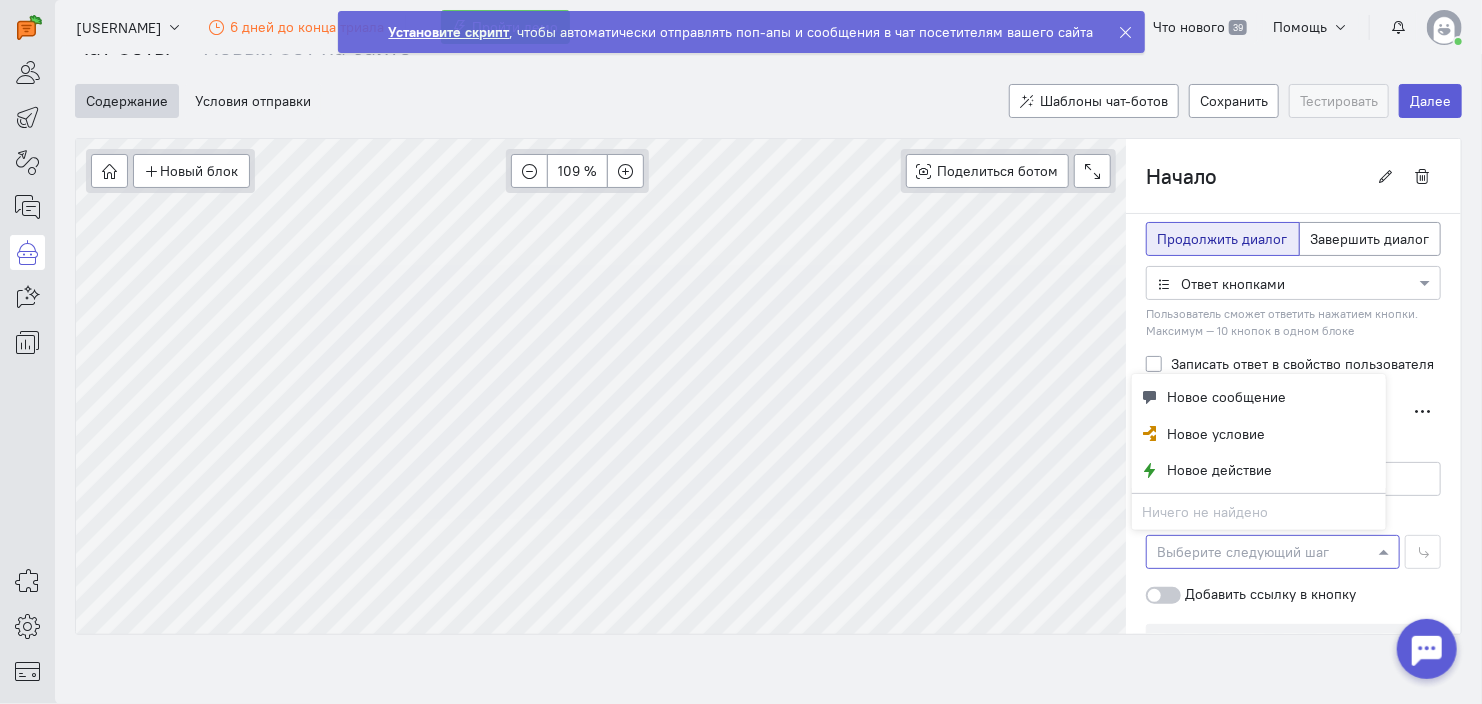 click at bounding box center [1273, 551] 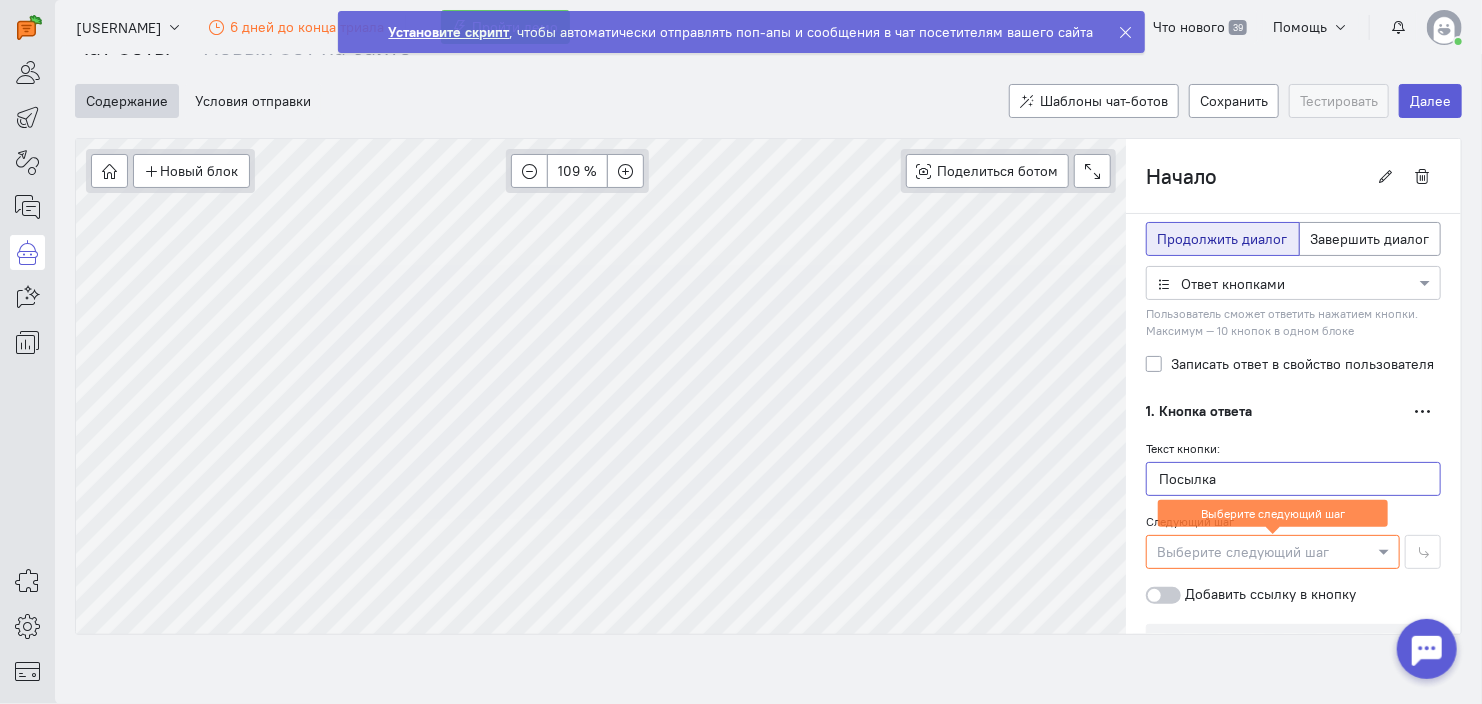 click on "Посылка" at bounding box center [1293, 479] 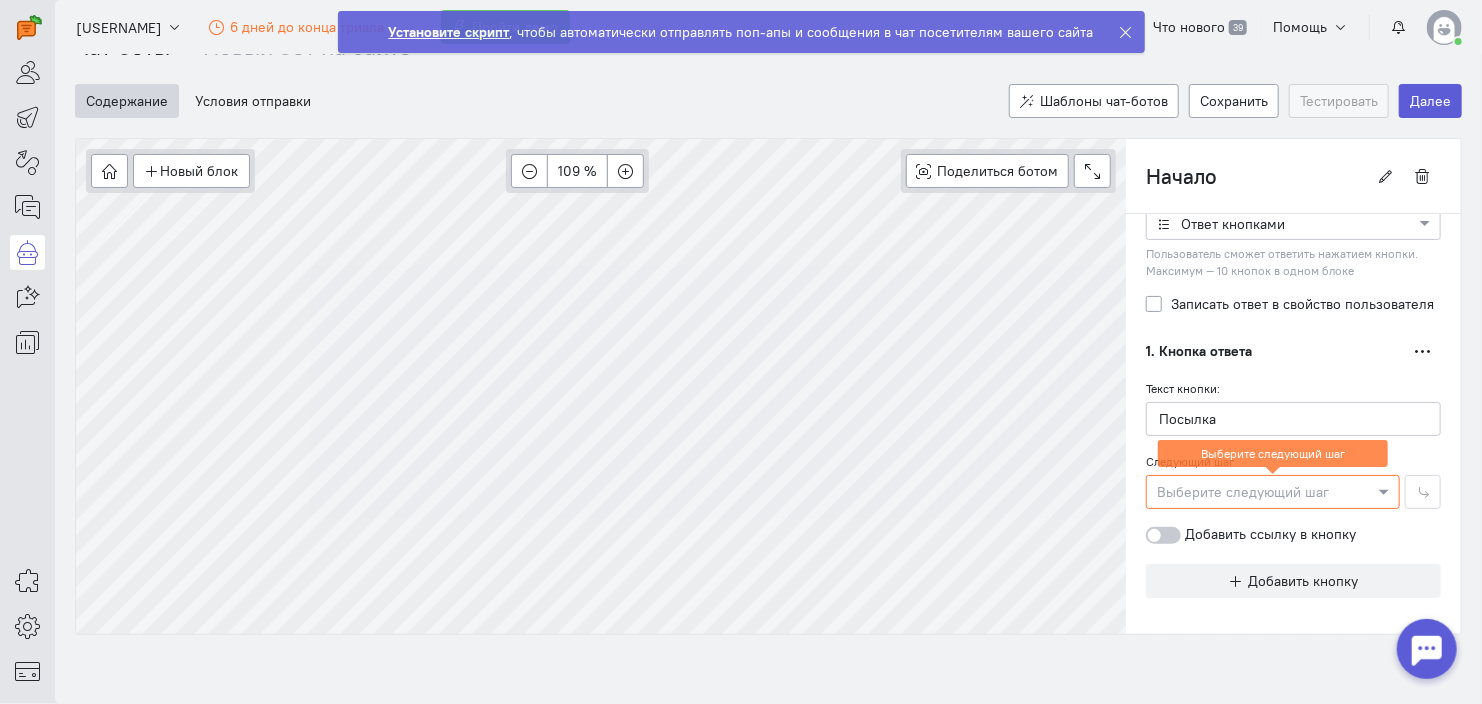 click on "Добавить ссылку в кнопку" at bounding box center [1251, 534] 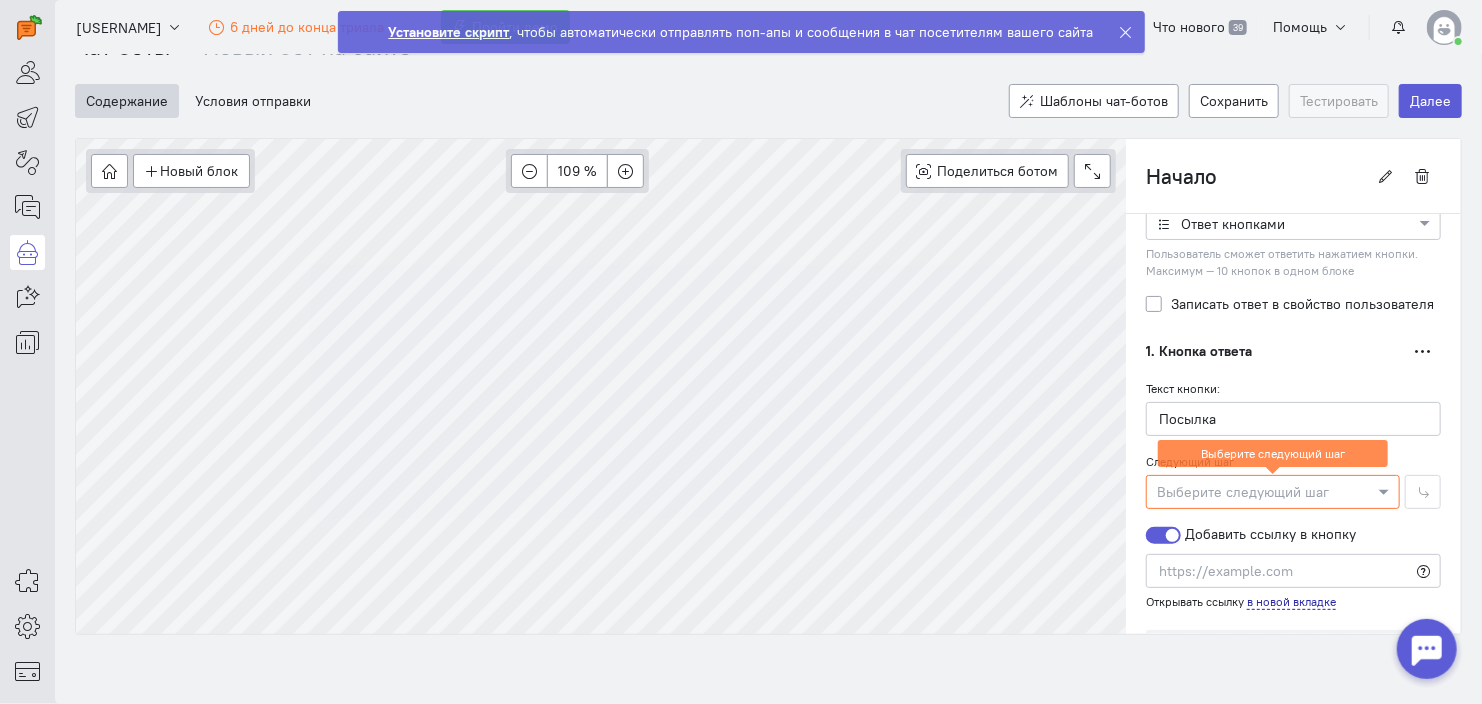 click on "Добавить ссылку в кнопку" at bounding box center (1251, 534) 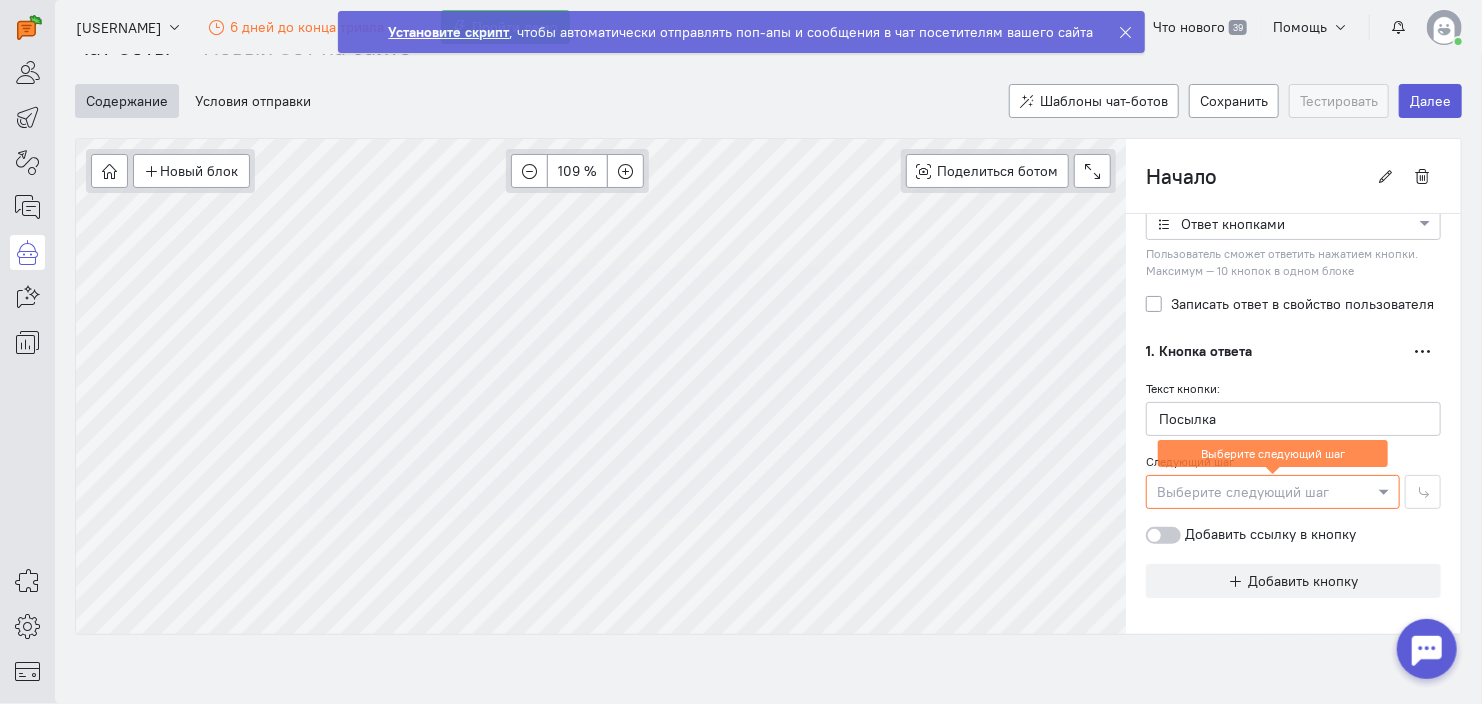 click on "Следующий шаг
Выберите следующий шаг
Выберите следующий шаг" at bounding box center [1293, 480] 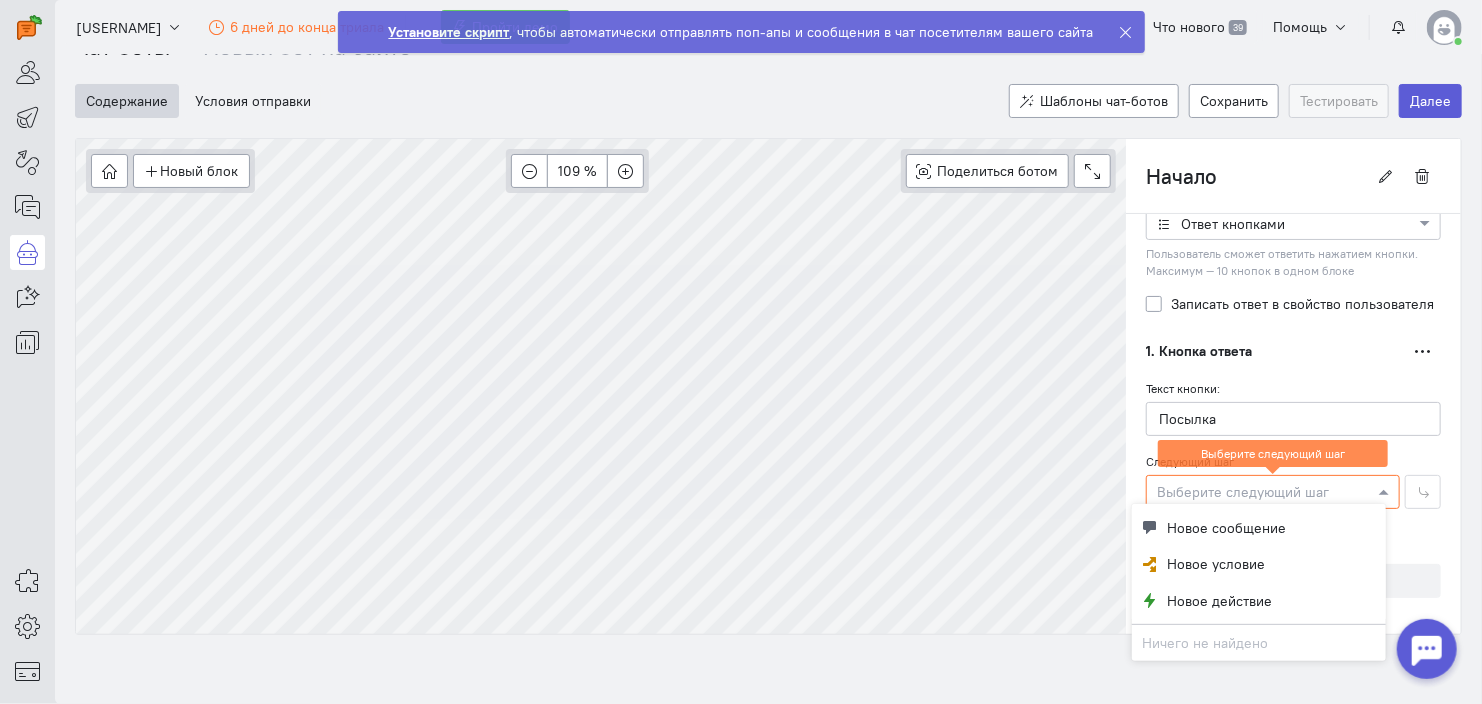 click at bounding box center (1386, 492) 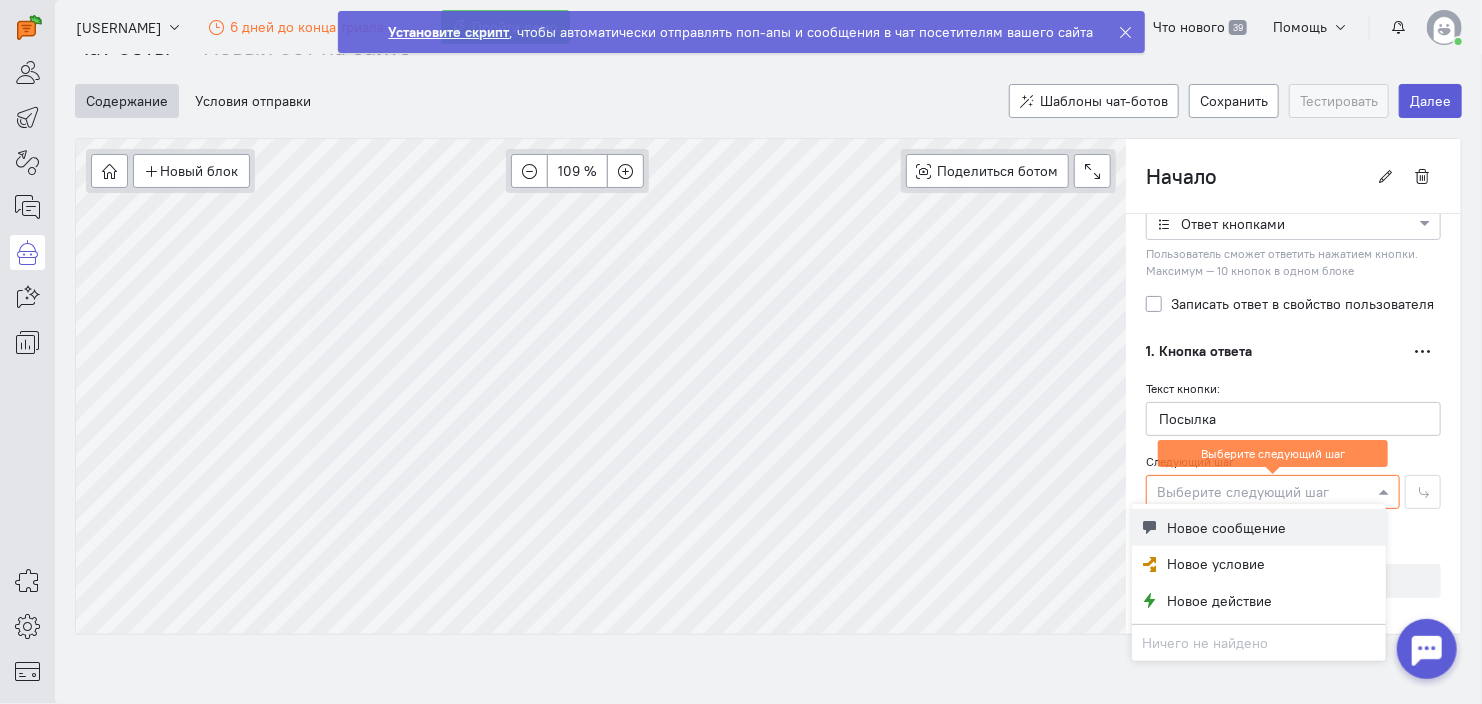 click on "Новое сообщение" at bounding box center [1259, 527] 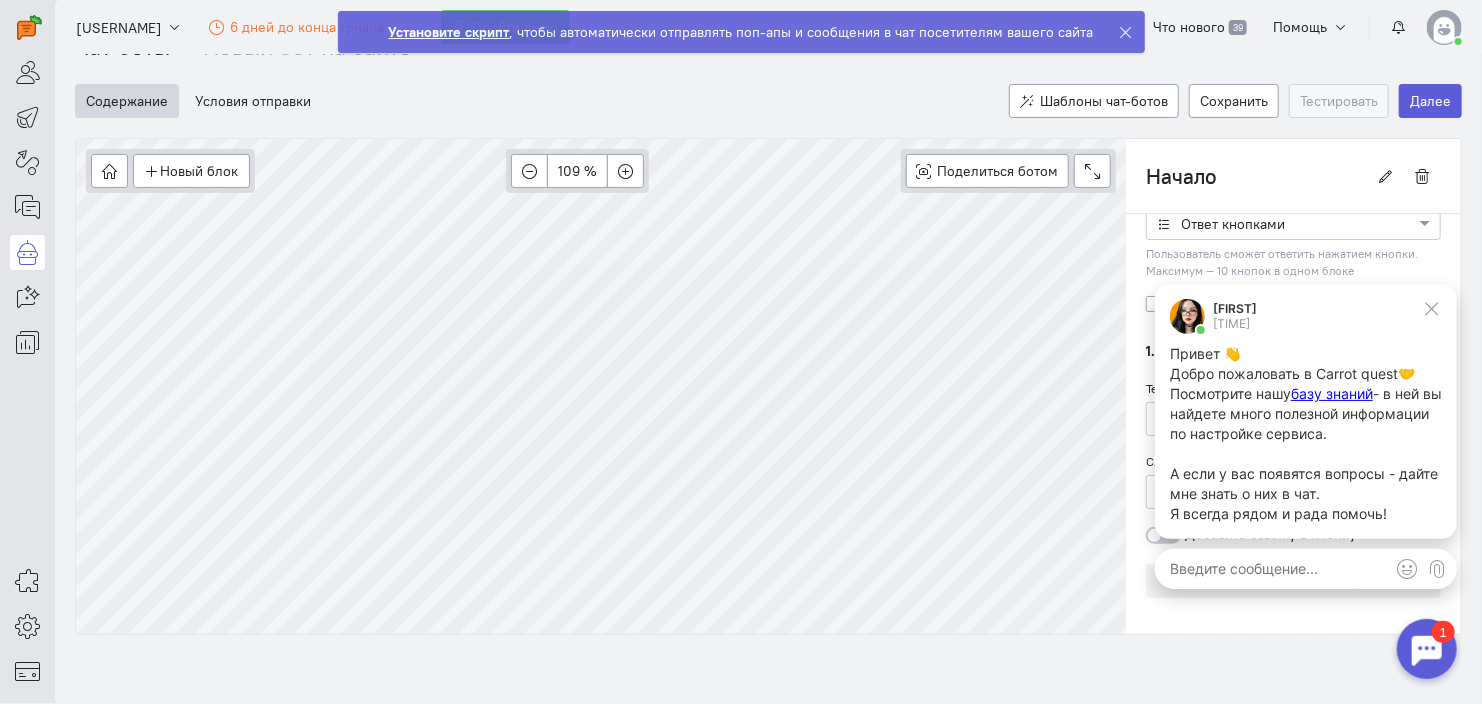 scroll, scrollTop: 0, scrollLeft: 0, axis: both 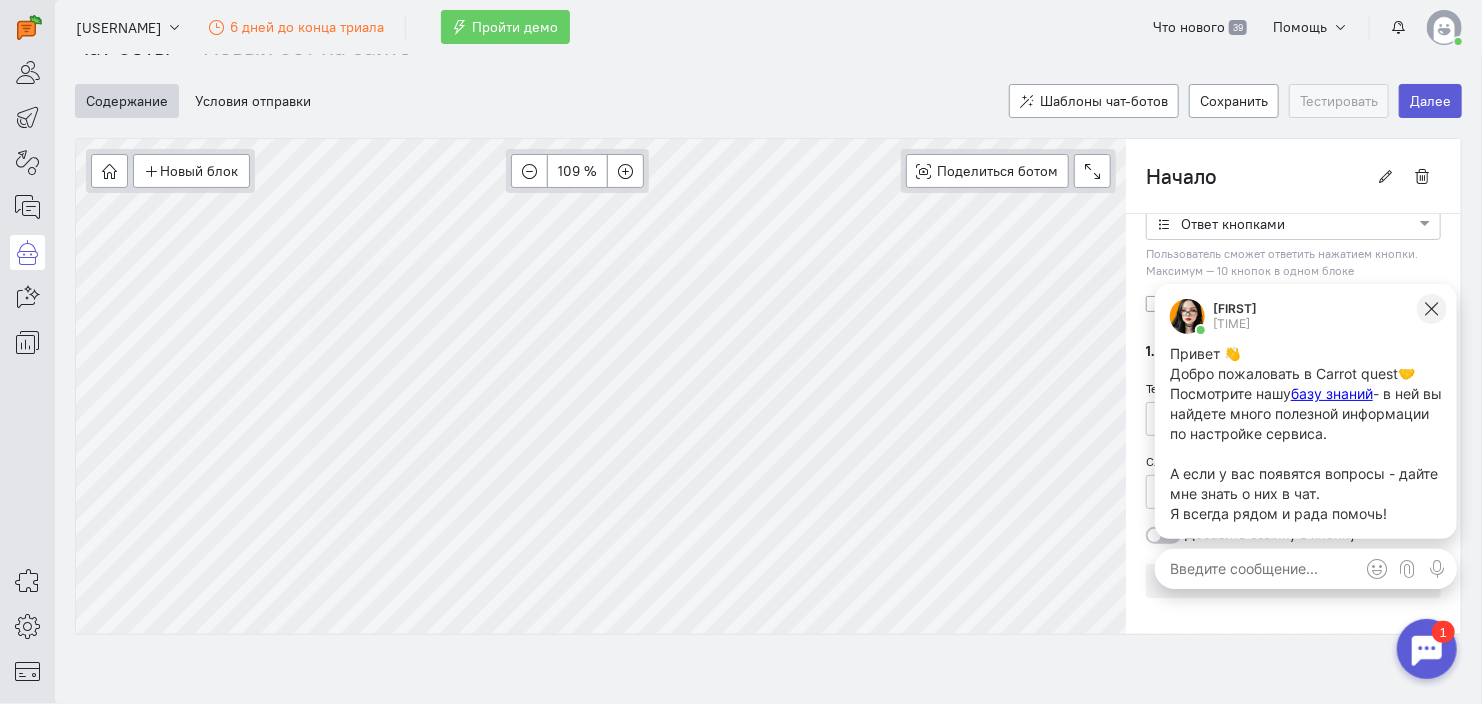 click 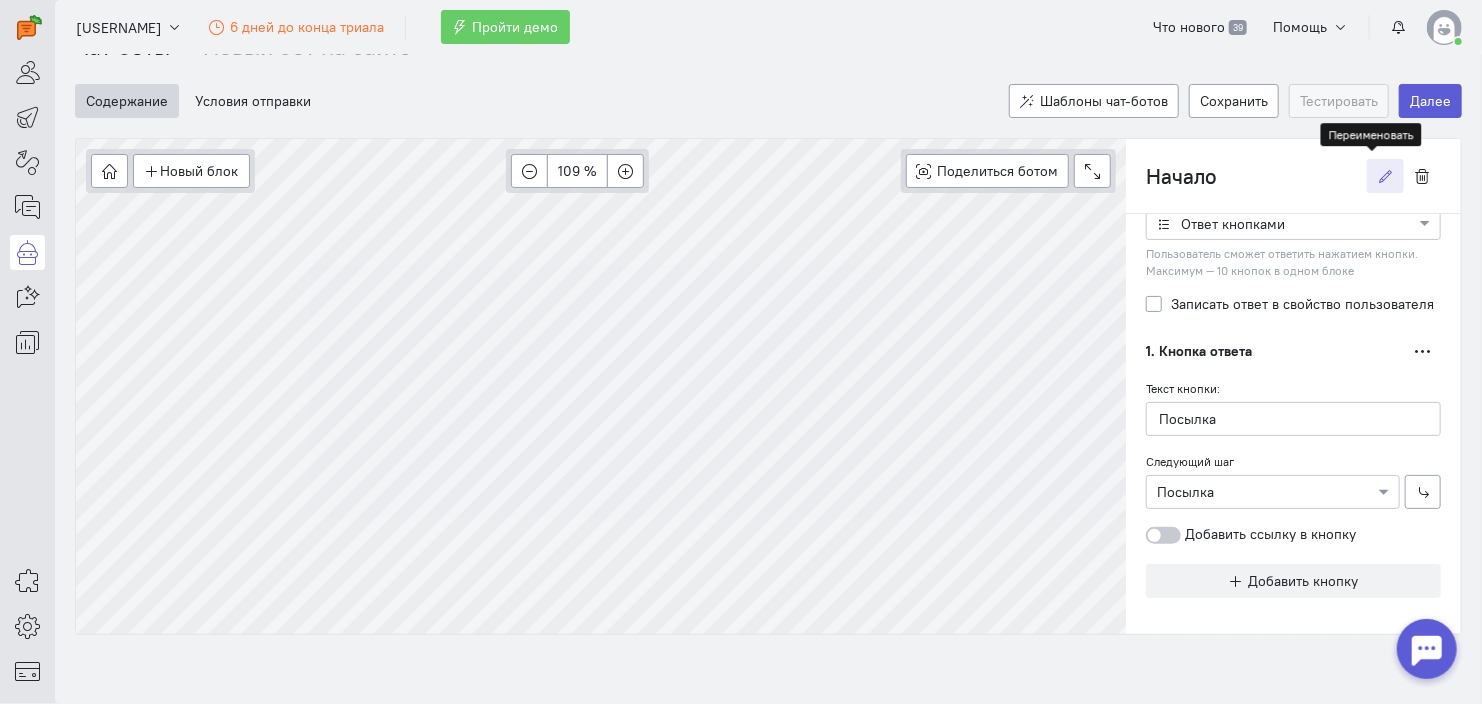 click at bounding box center (1385, 176) 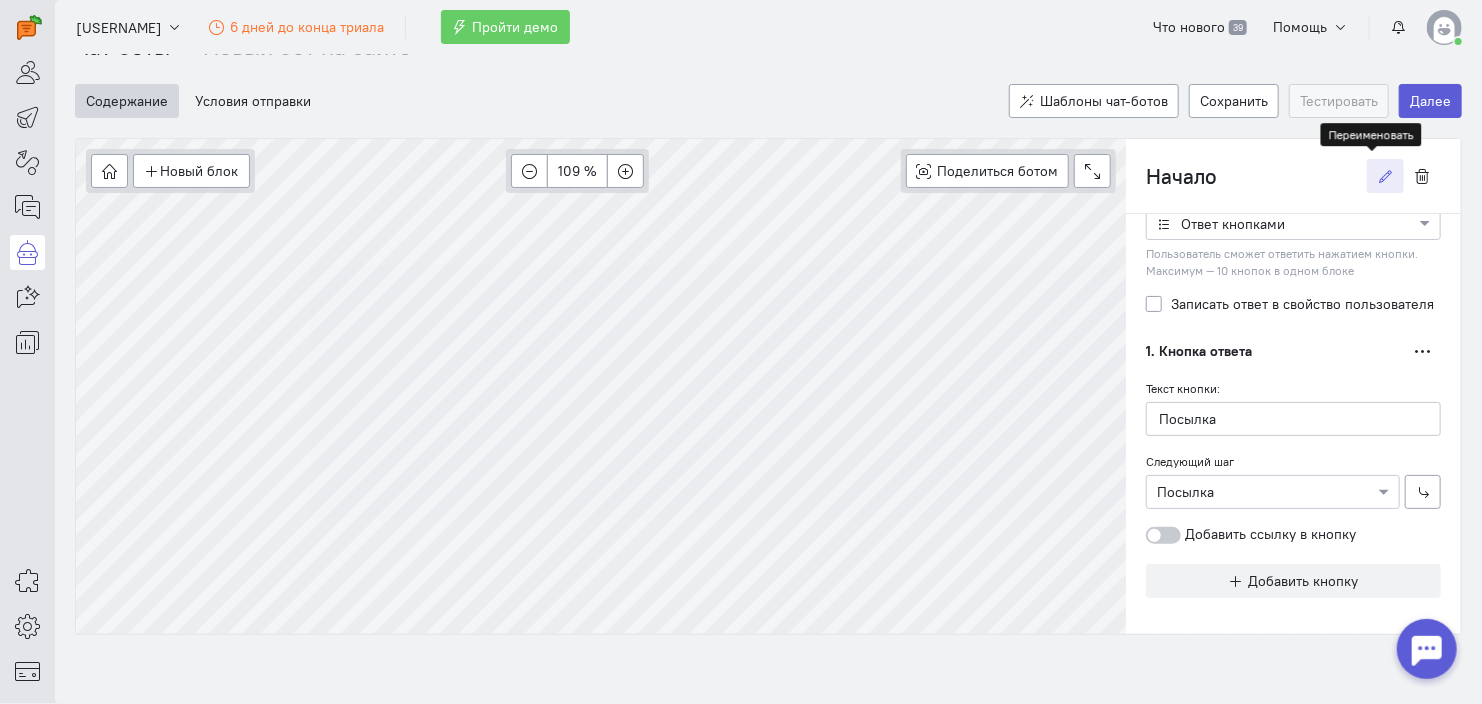 click at bounding box center [1385, 176] 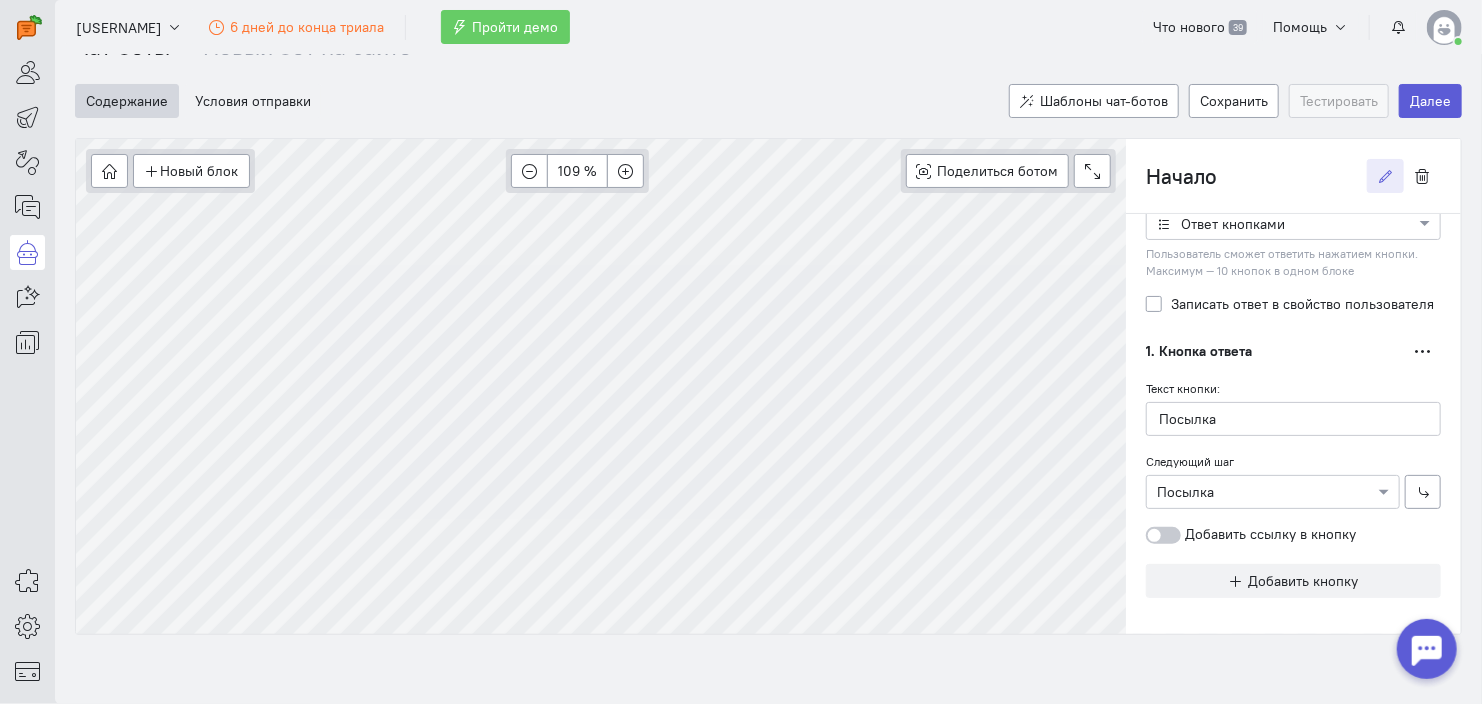 scroll, scrollTop: 0, scrollLeft: 0, axis: both 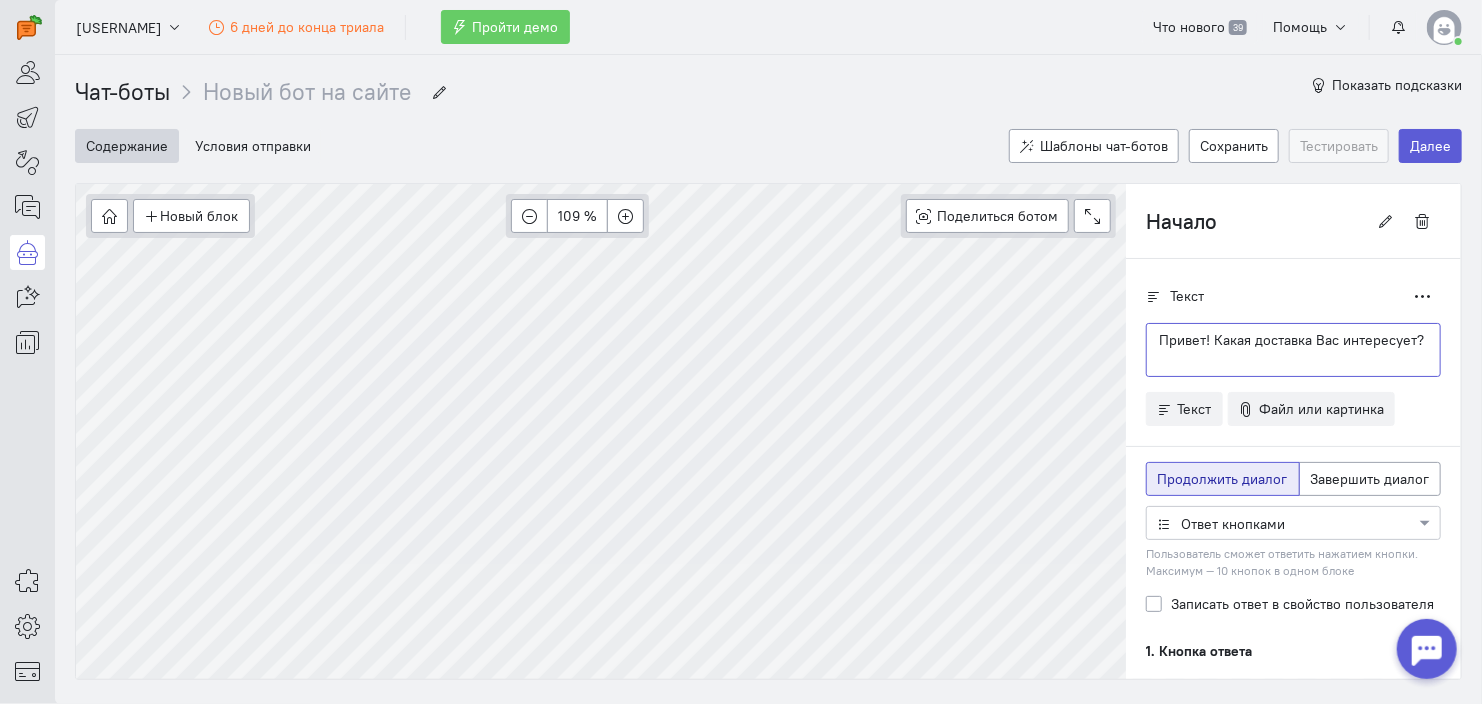 click on "Привет! Какая доставка Вас интересует?" at bounding box center (1293, 340) 